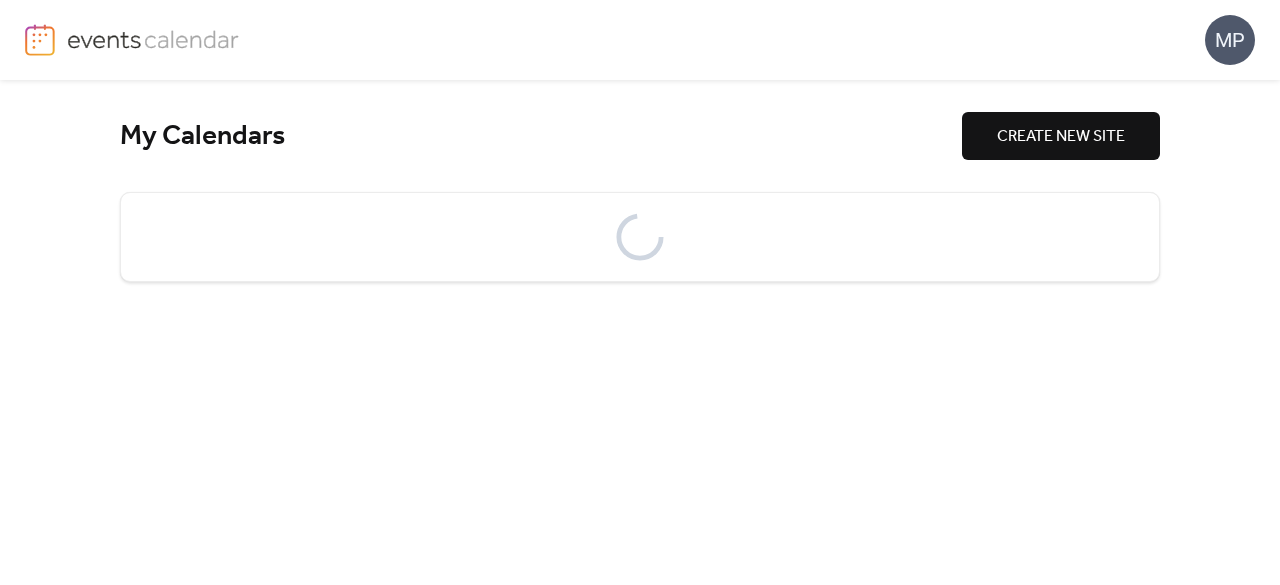 scroll, scrollTop: 0, scrollLeft: 0, axis: both 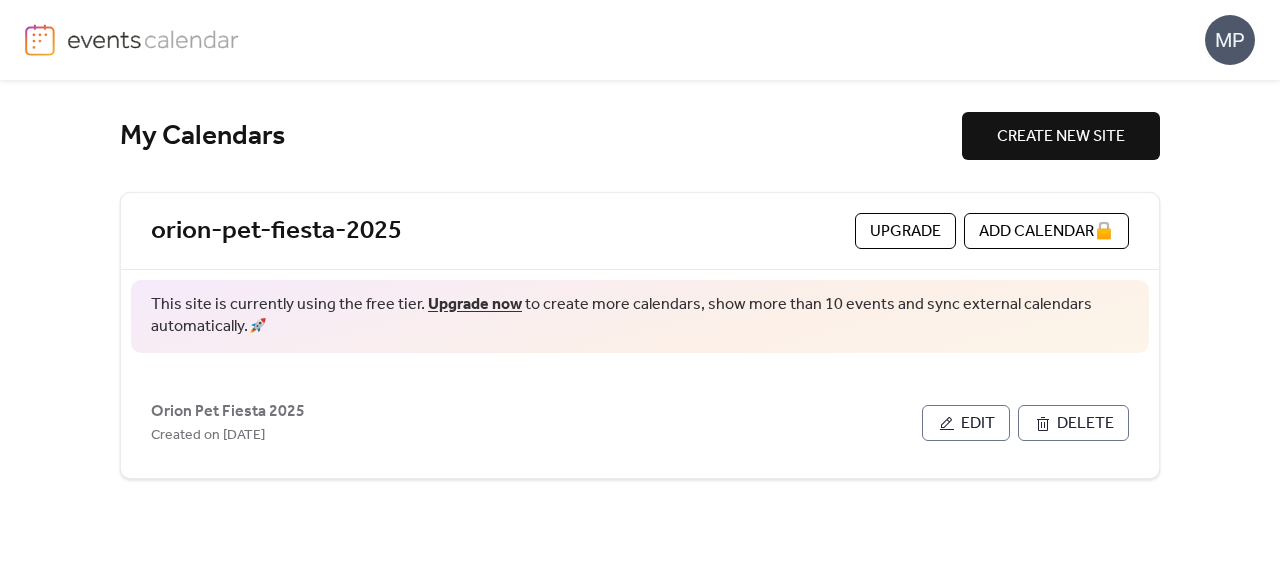 click on "CREATE NEW SITE" at bounding box center [1061, 136] 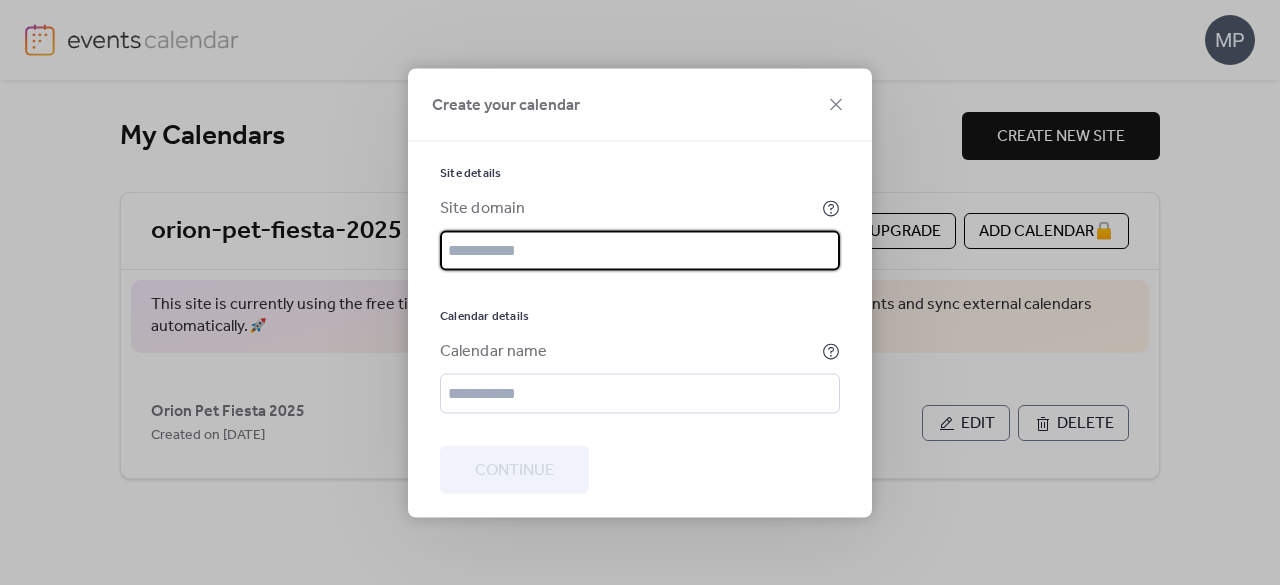 paste on "**********" 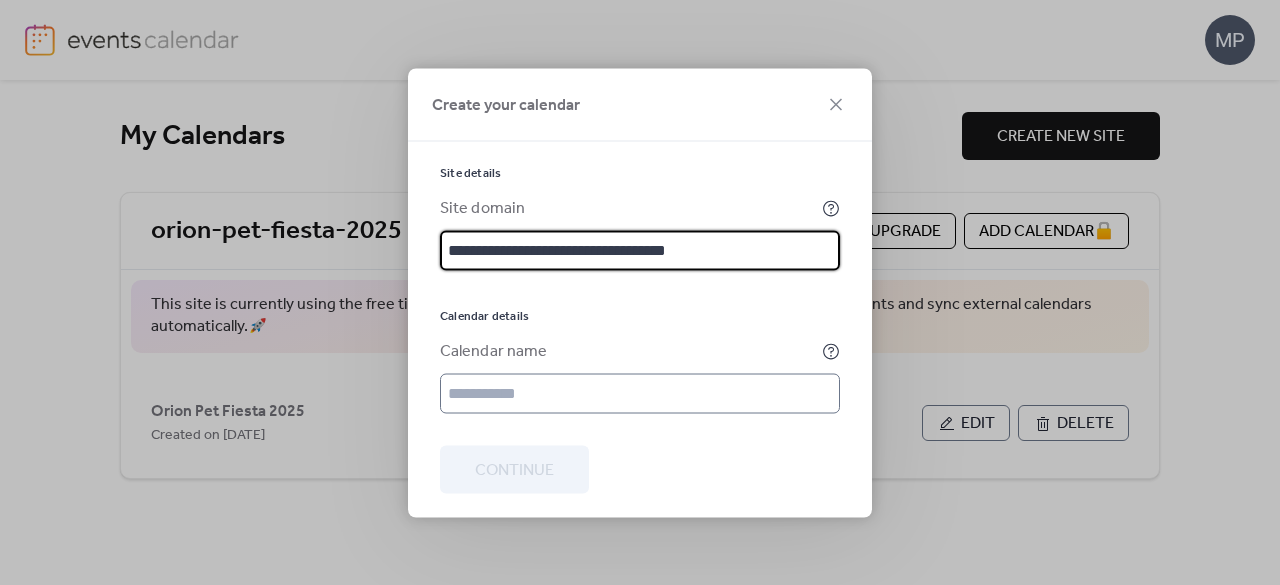 type on "**********" 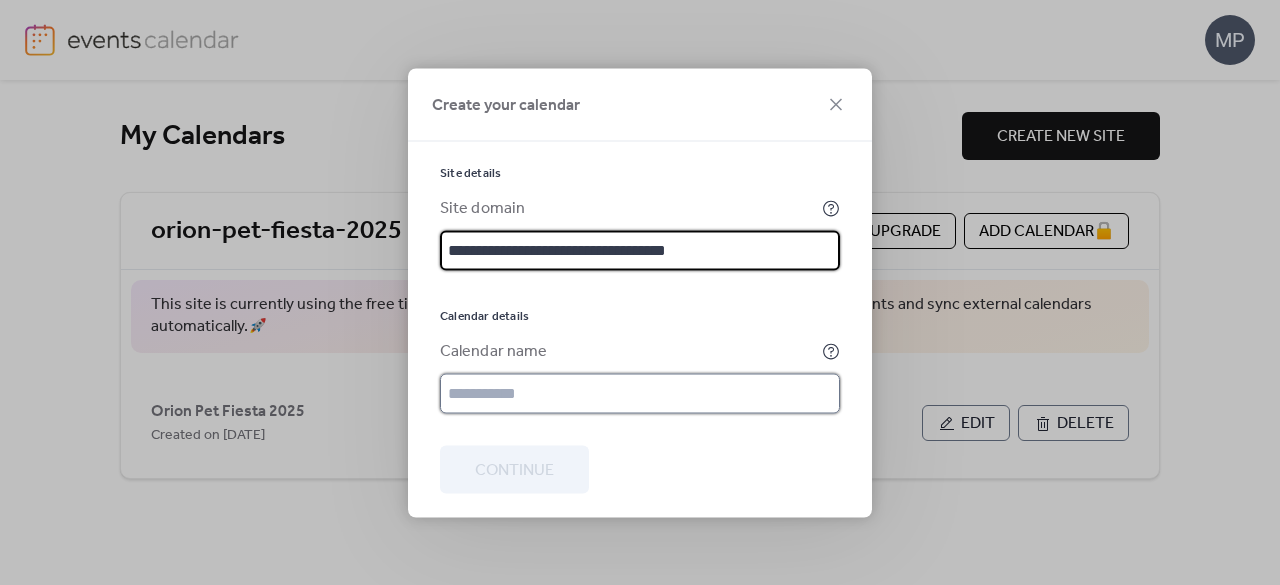 click at bounding box center (640, 393) 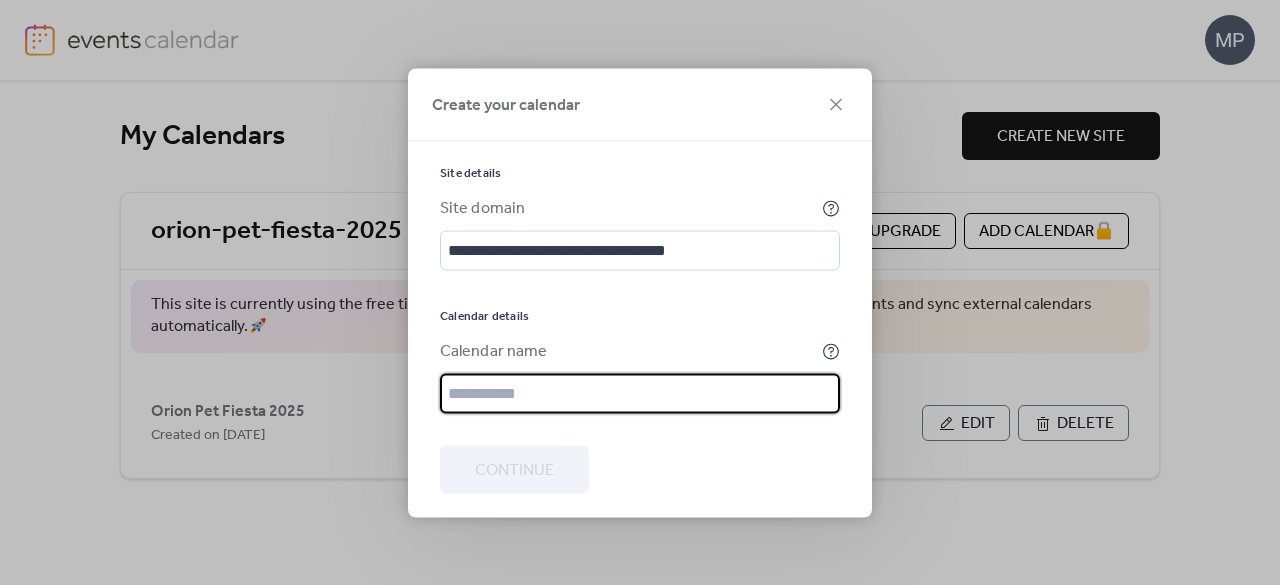 type on "**********" 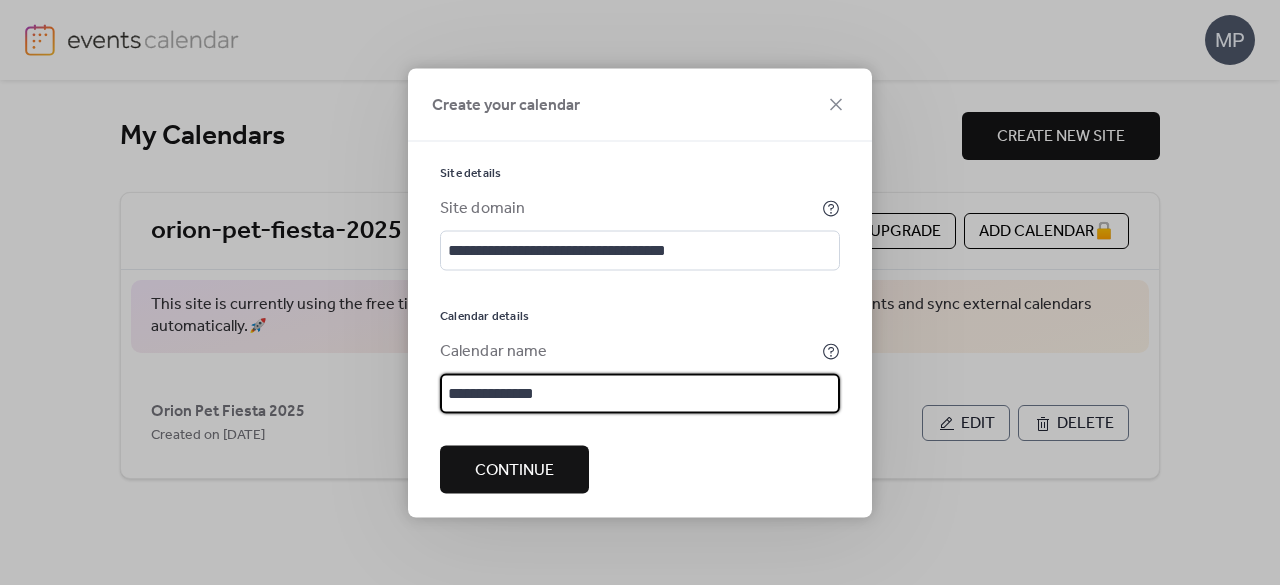 click on "**********" at bounding box center (640, 393) 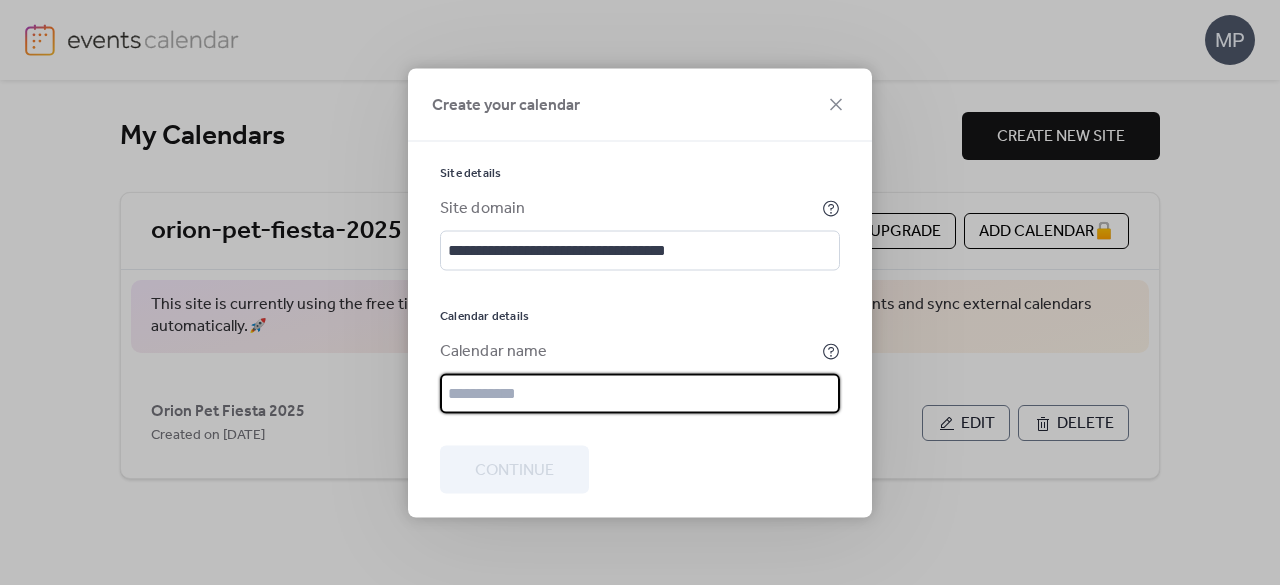 click at bounding box center (640, 393) 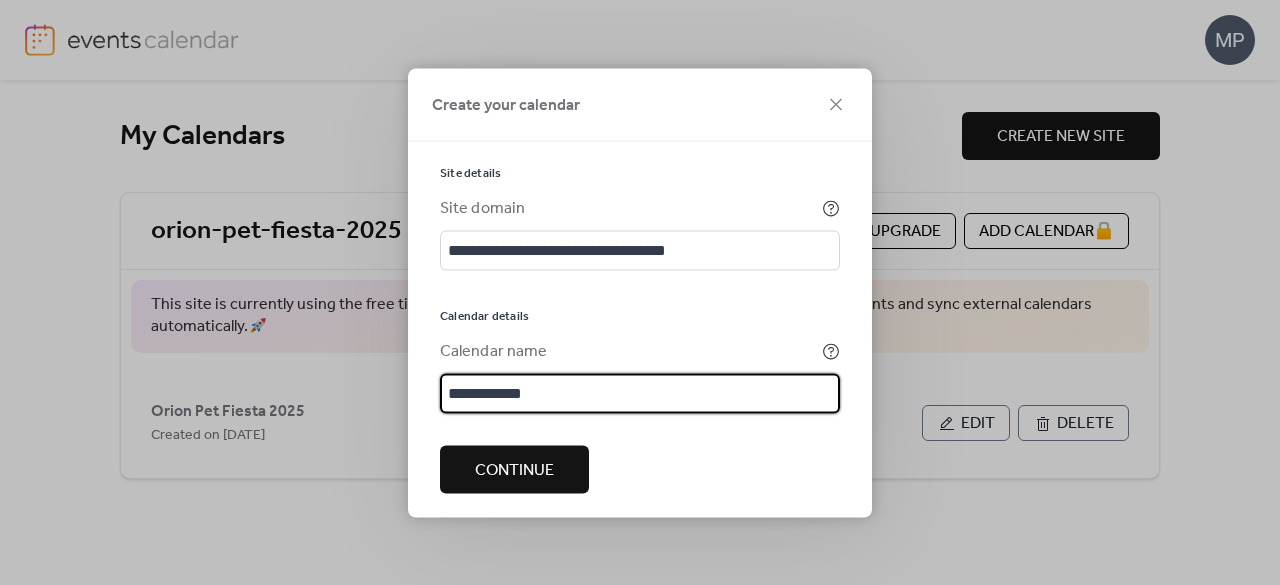 type on "**********" 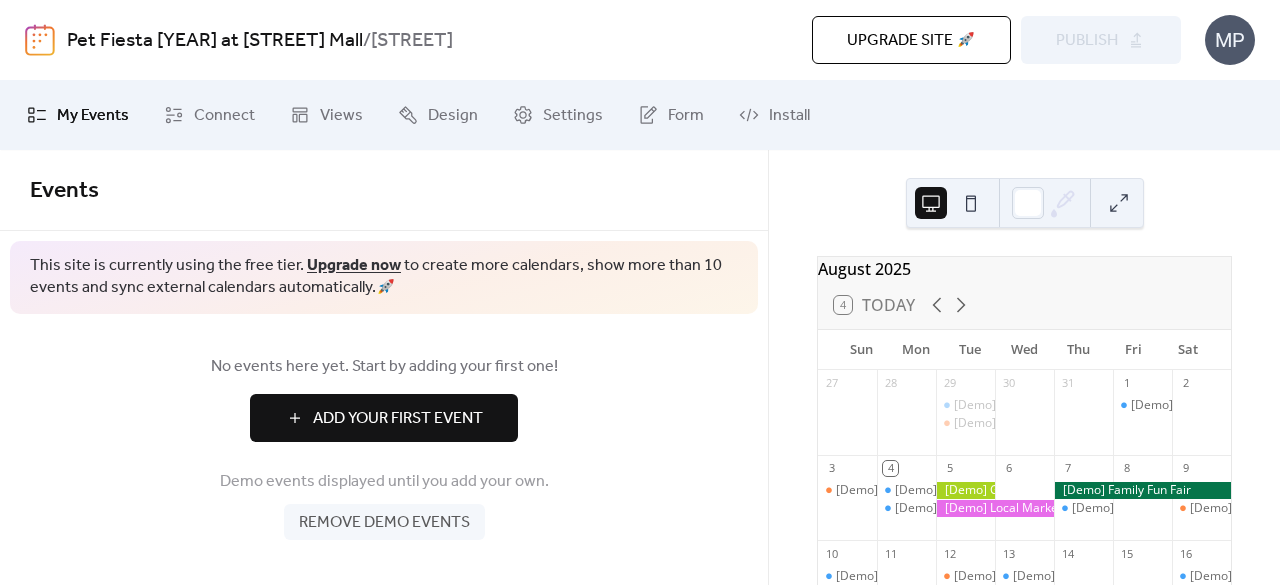 click on "Add Your First Event" at bounding box center (384, 418) 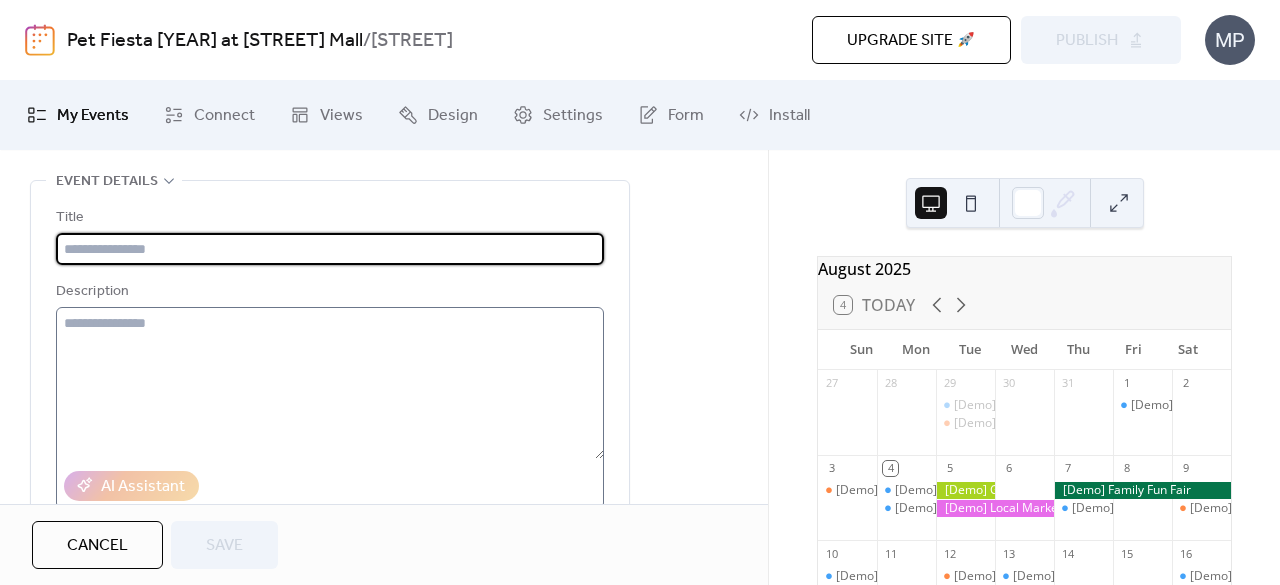 scroll, scrollTop: 100, scrollLeft: 0, axis: vertical 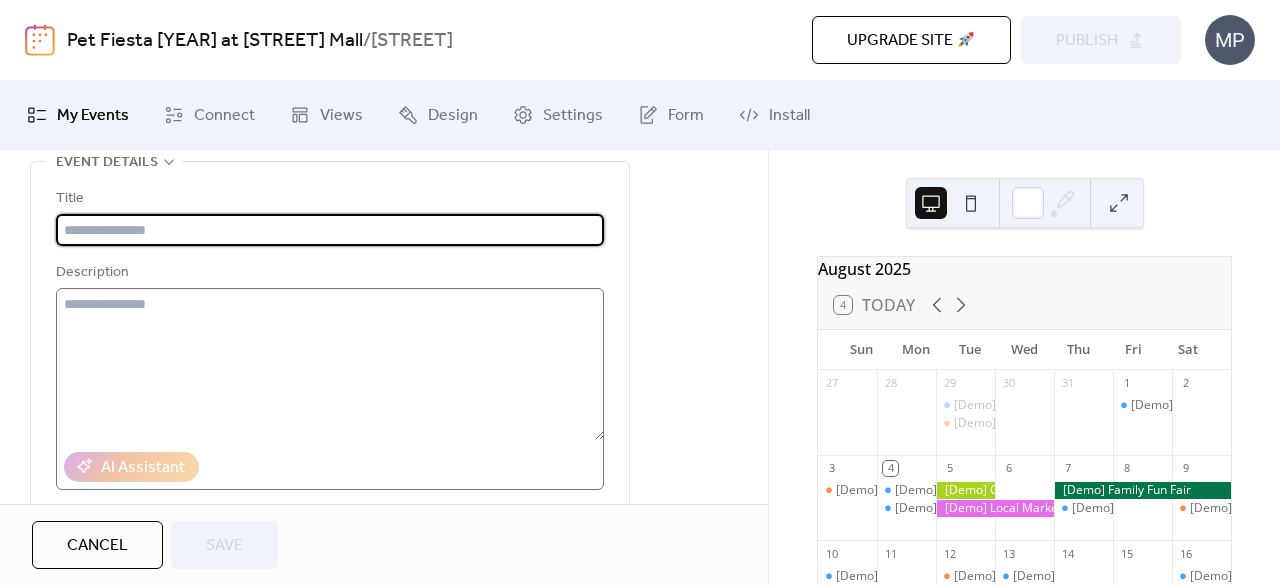 paste on "**********" 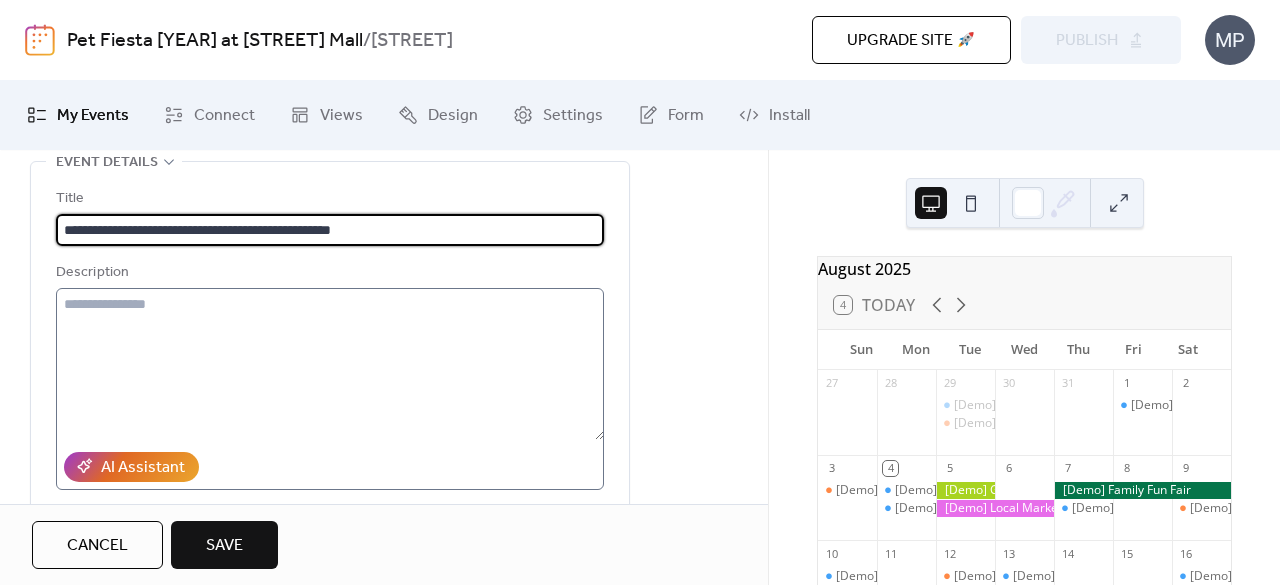 type on "**********" 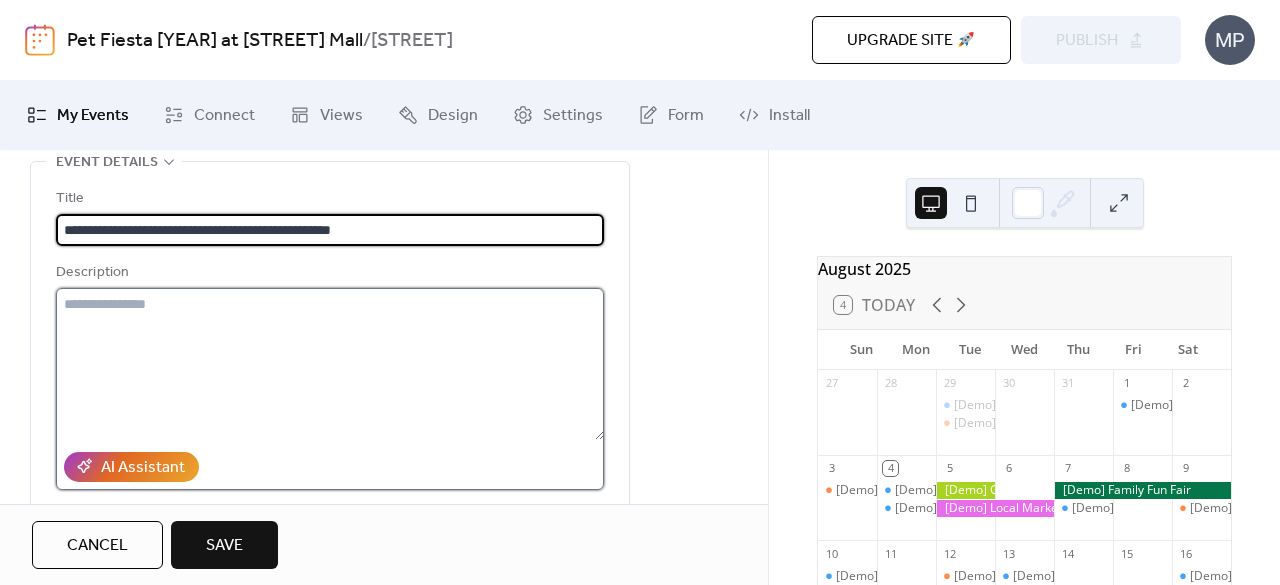 click at bounding box center (330, 364) 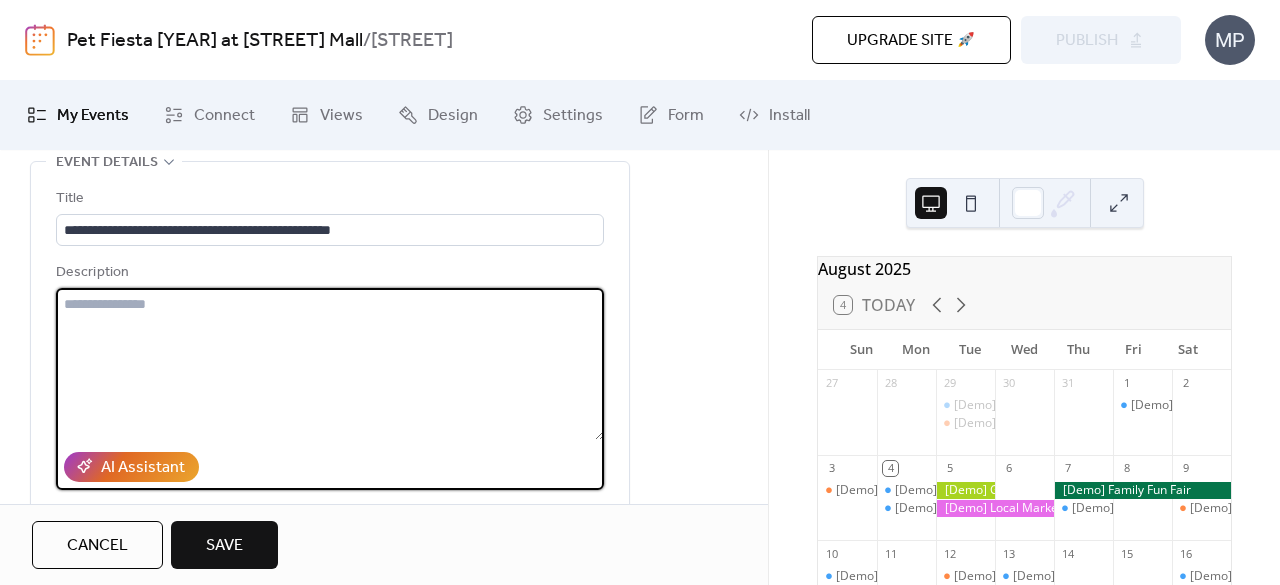 click at bounding box center (330, 364) 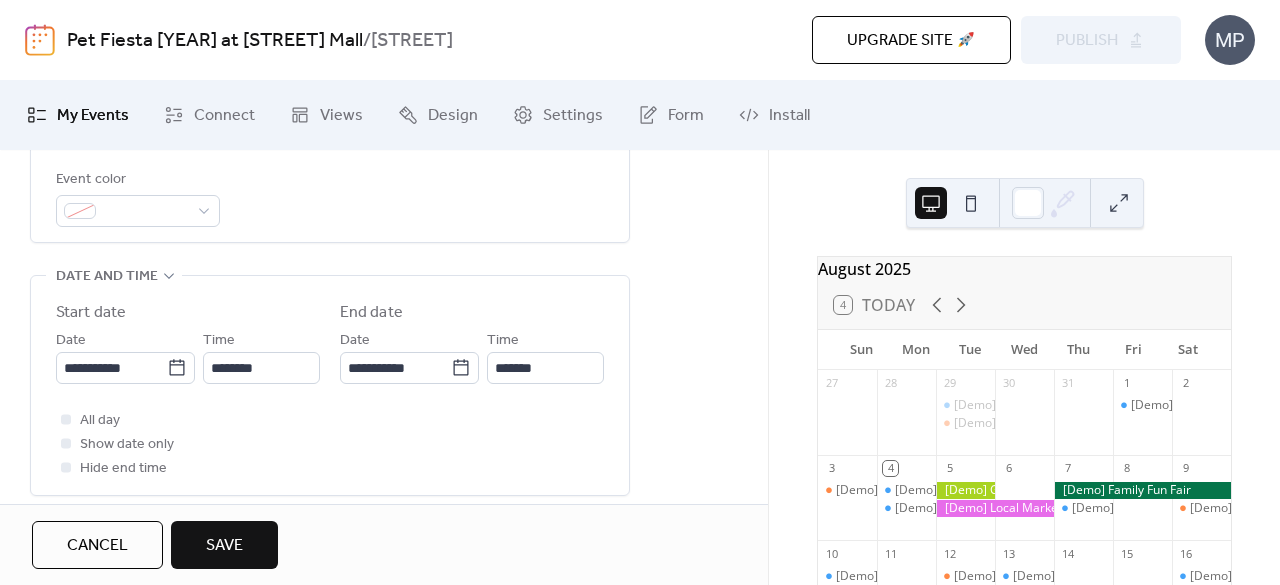 scroll, scrollTop: 600, scrollLeft: 0, axis: vertical 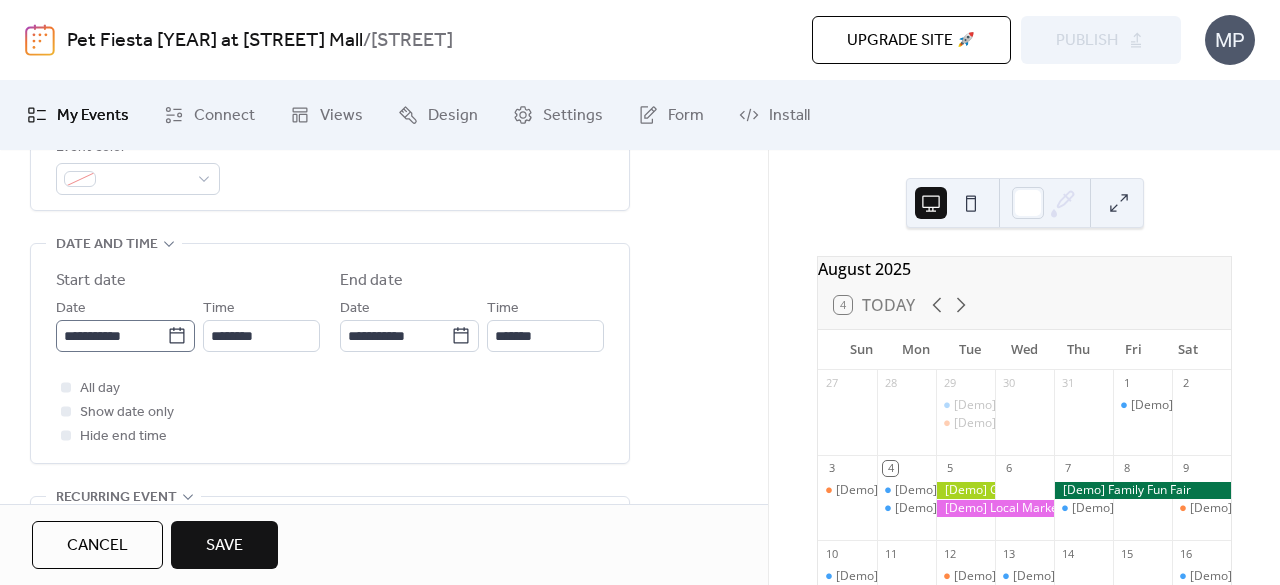 type on "**********" 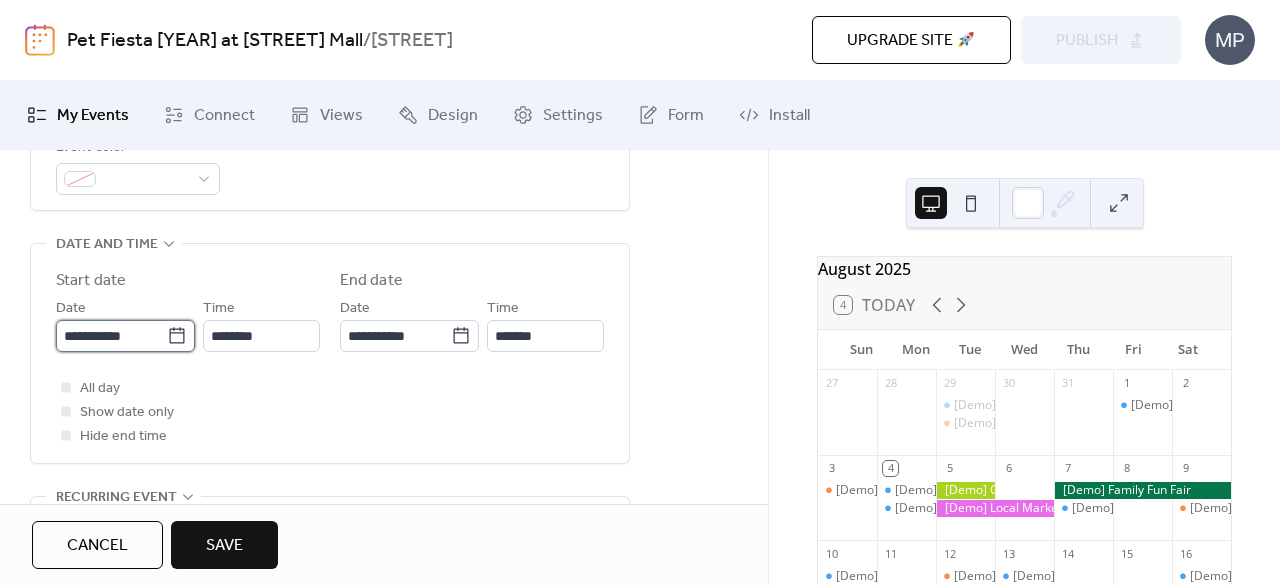click on "**********" at bounding box center [111, 336] 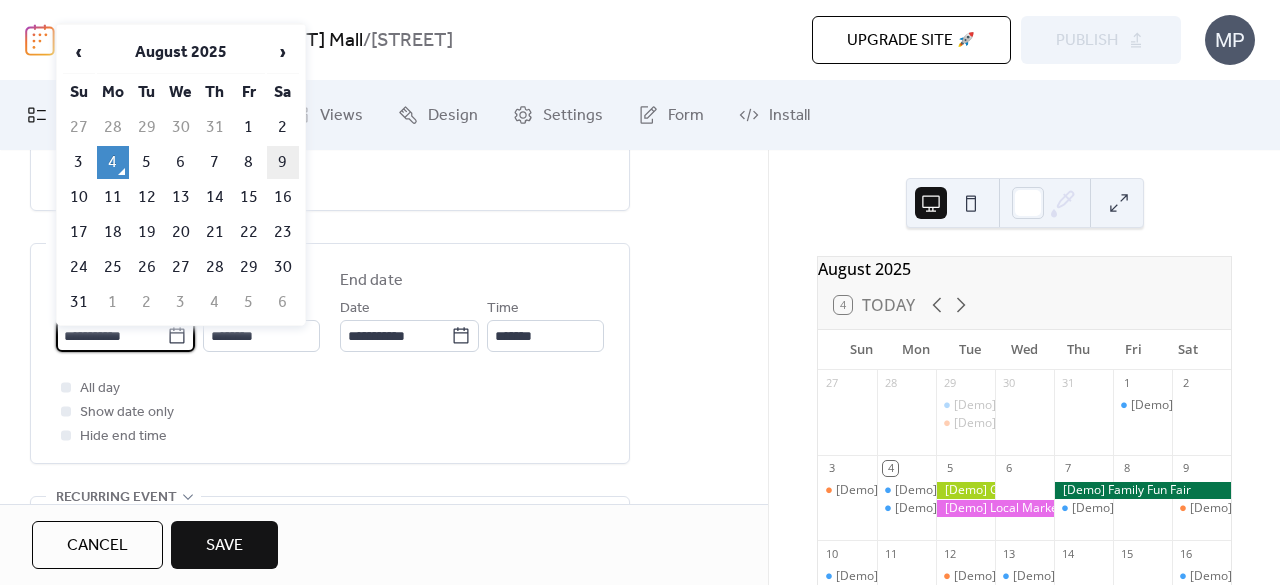 click on "9" at bounding box center (283, 162) 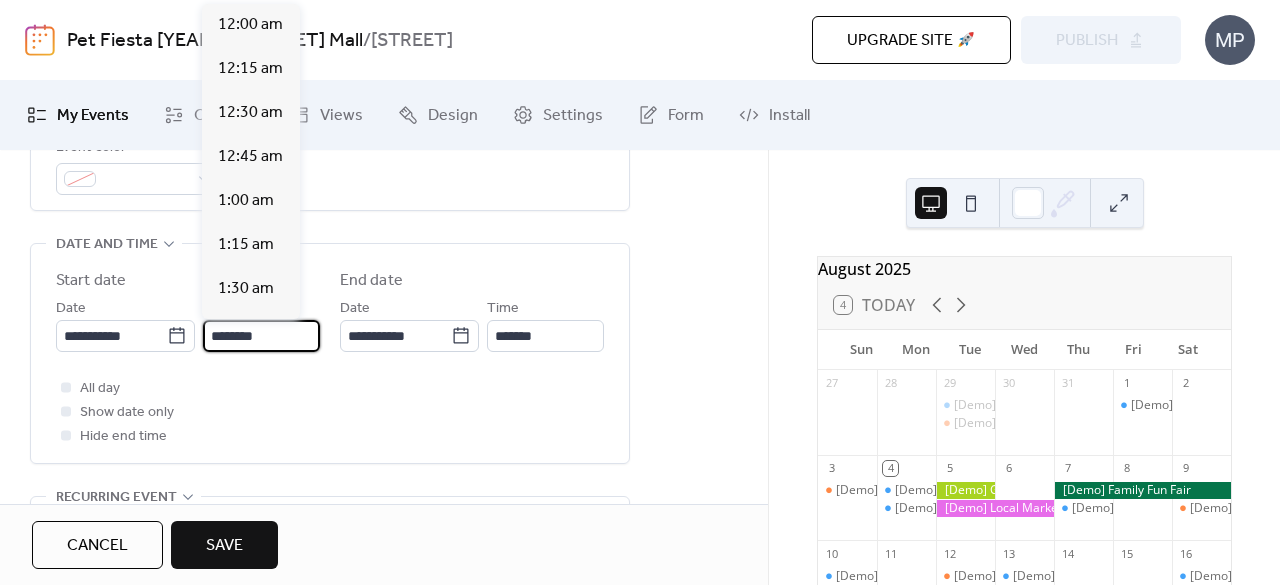 click on "********" at bounding box center (261, 336) 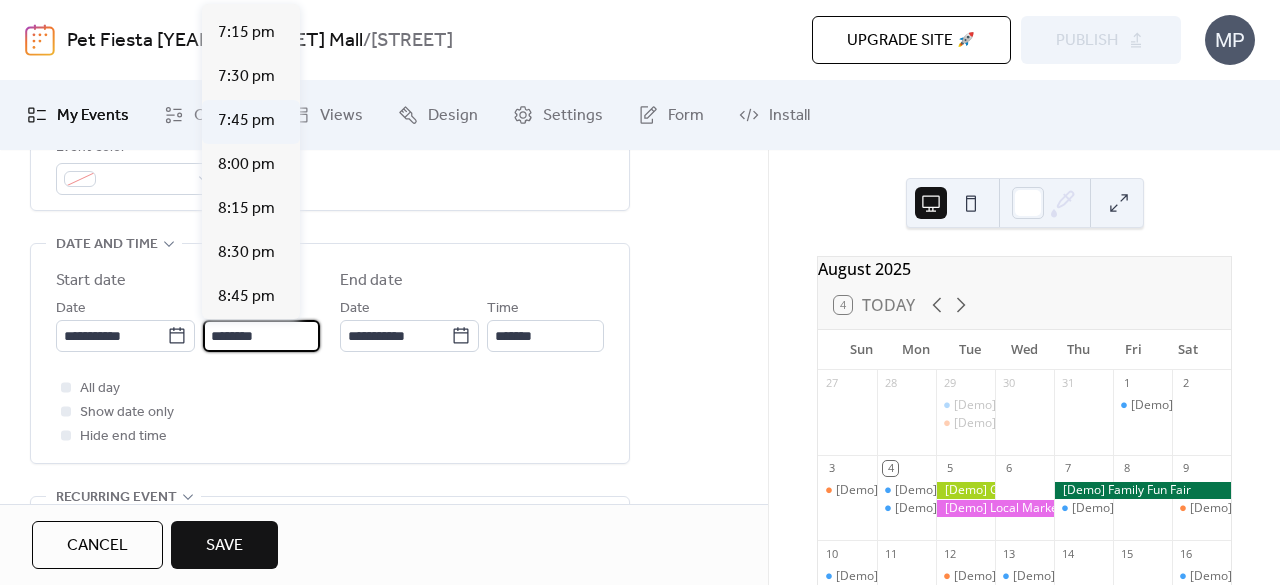 scroll, scrollTop: 3412, scrollLeft: 0, axis: vertical 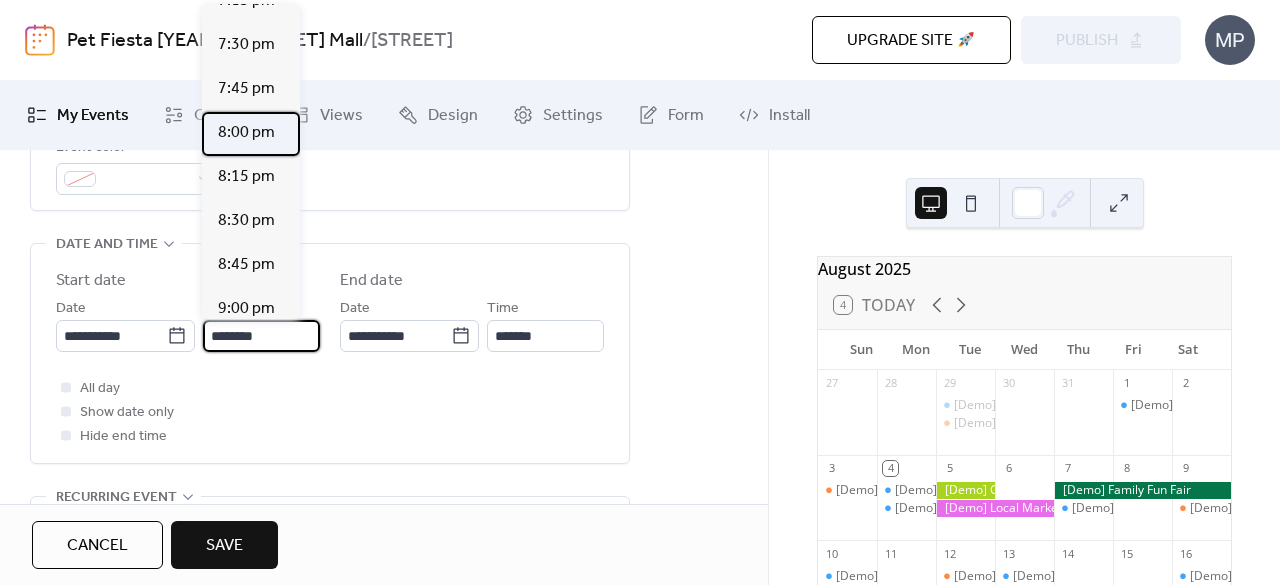 click on "8:00 pm" at bounding box center [246, 133] 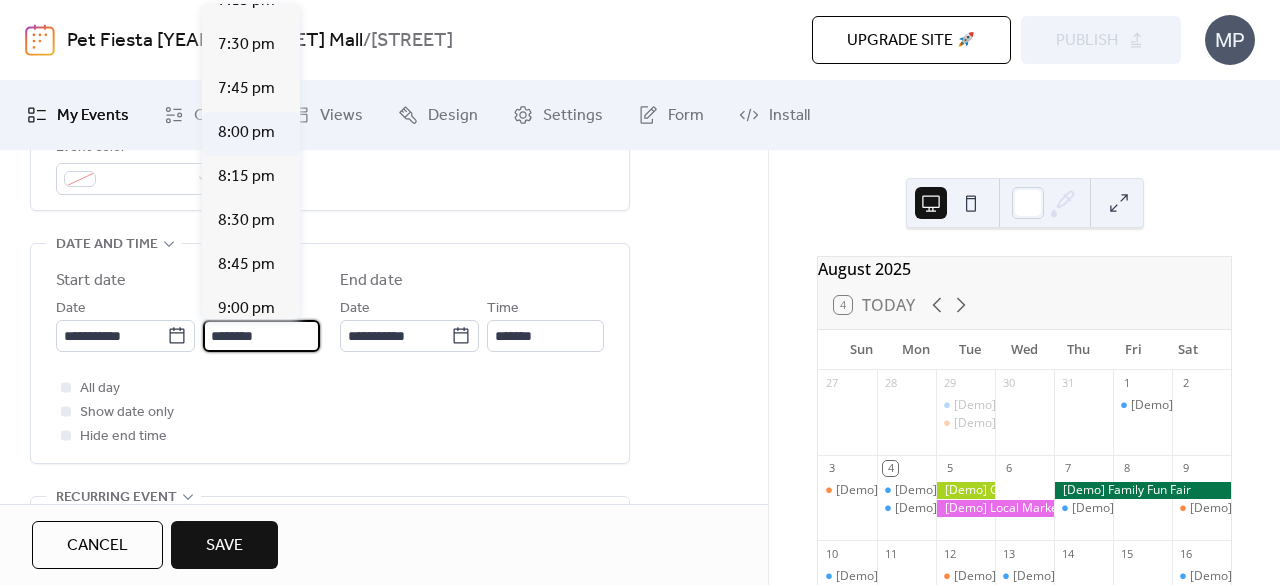 type on "*******" 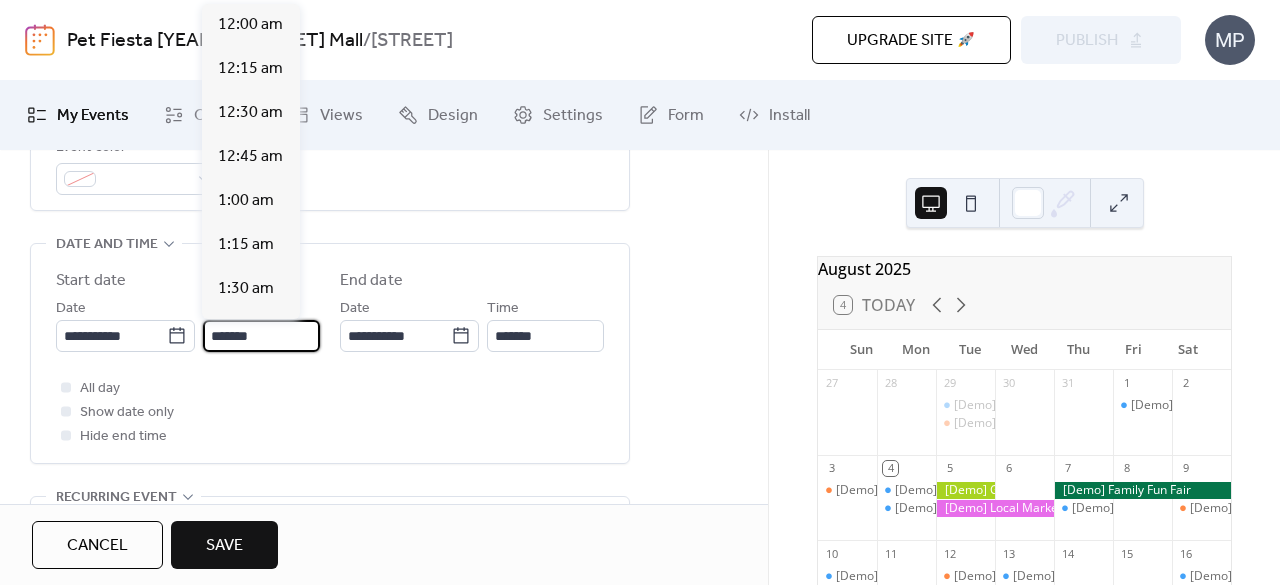 click on "*******" at bounding box center (261, 336) 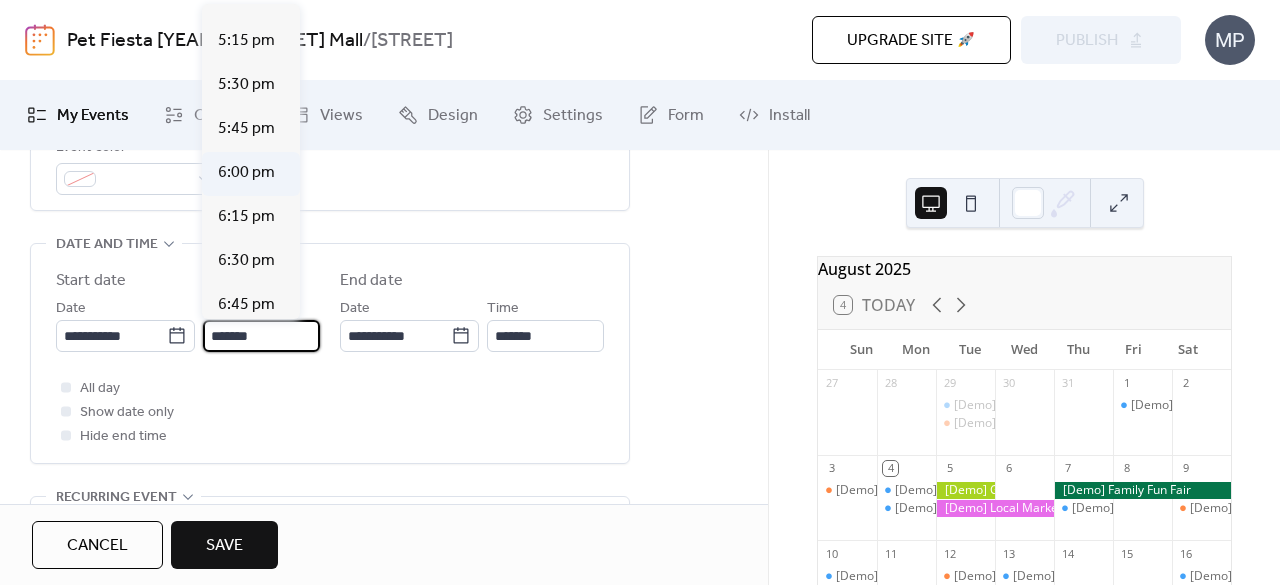 scroll, scrollTop: 2820, scrollLeft: 0, axis: vertical 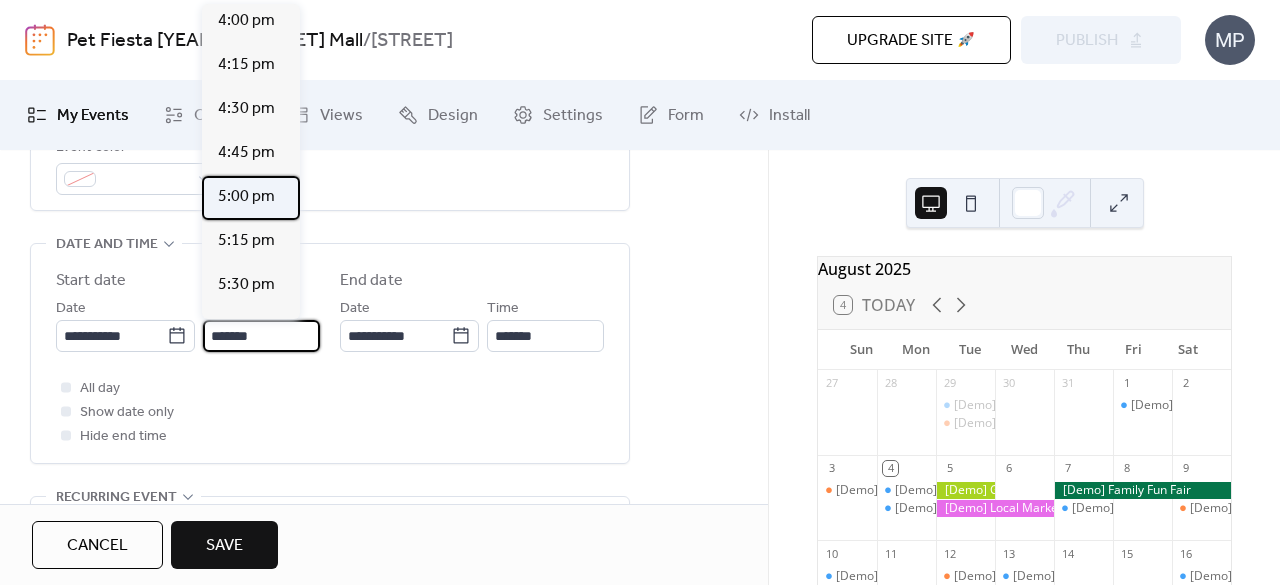 click on "5:00 pm" at bounding box center [246, 197] 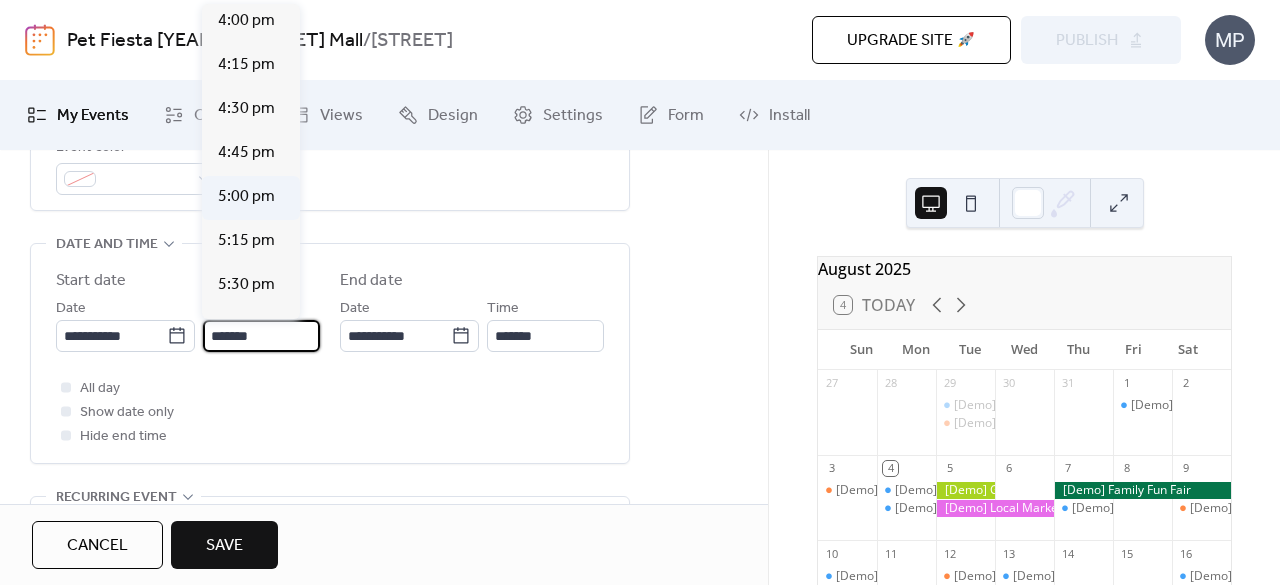 type on "*******" 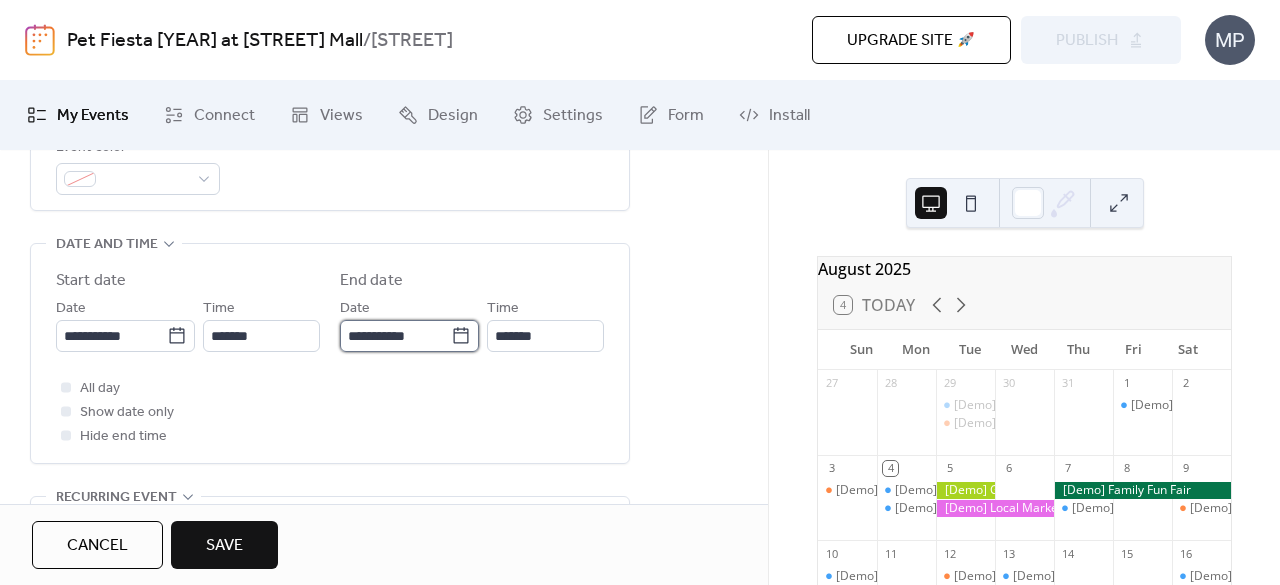 click on "**********" at bounding box center [395, 336] 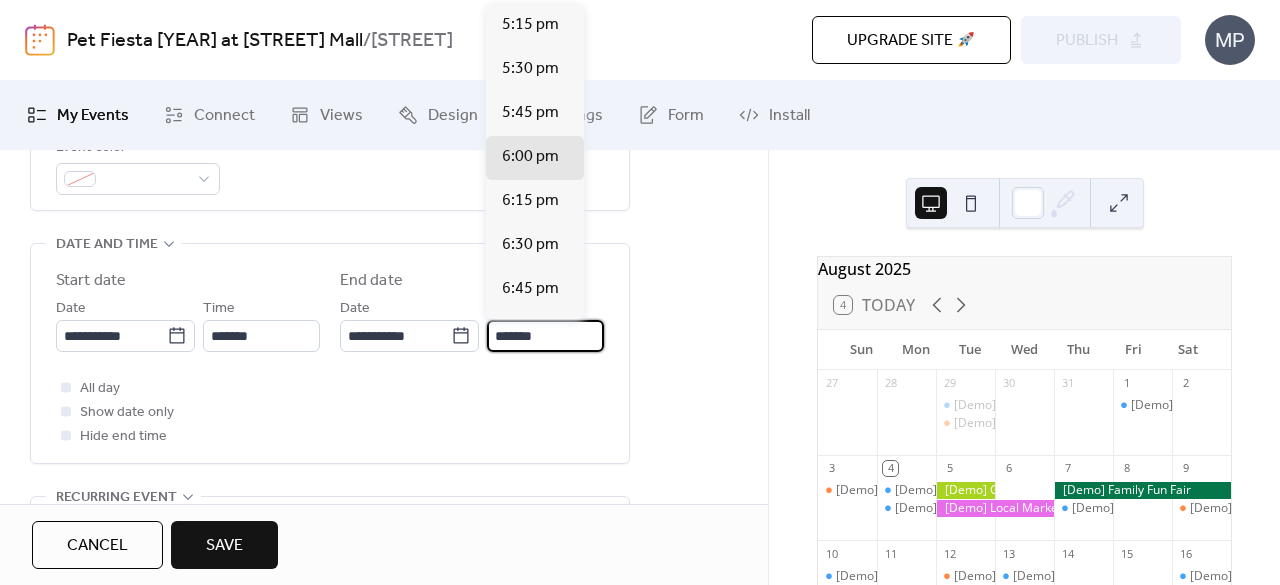click on "*******" at bounding box center [545, 336] 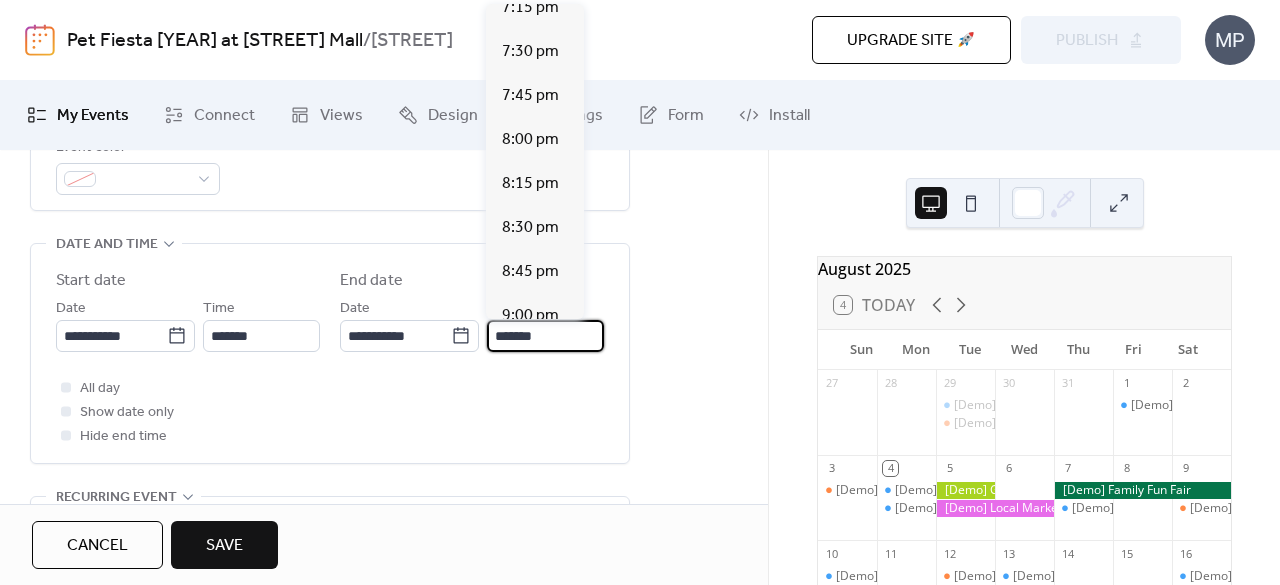 scroll, scrollTop: 400, scrollLeft: 0, axis: vertical 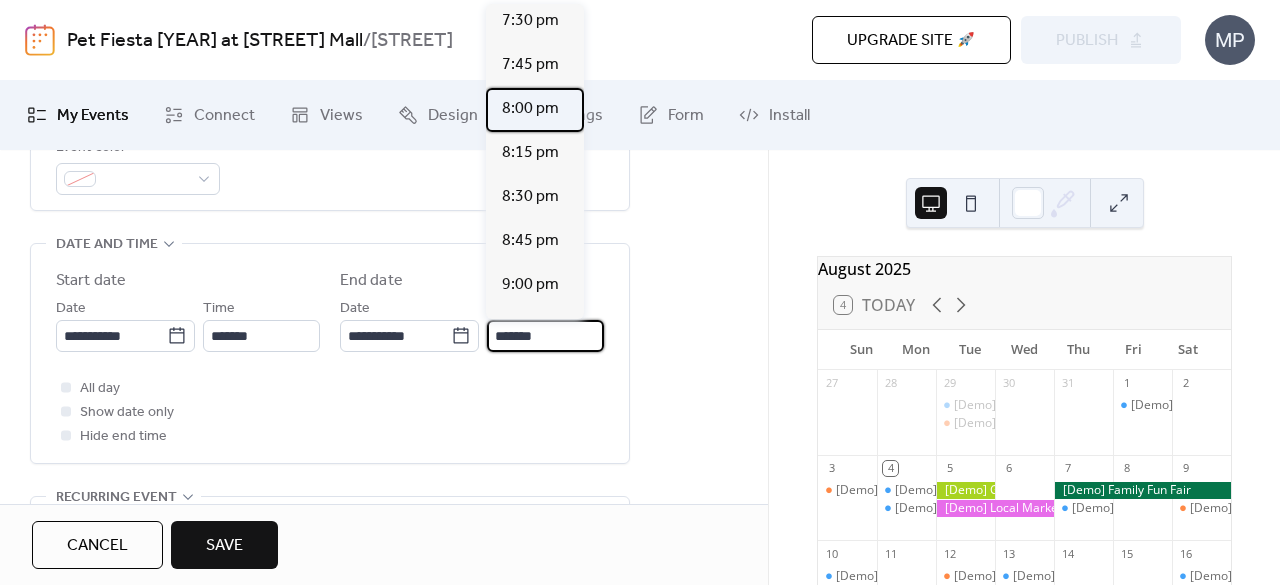 click on "8:00 pm" at bounding box center (530, 109) 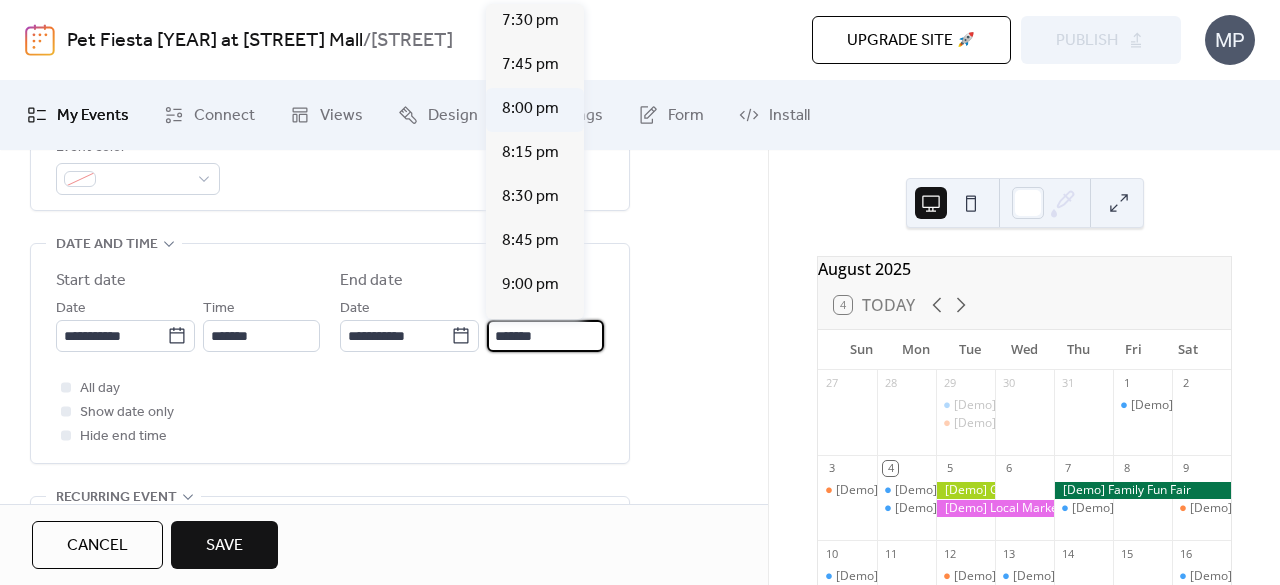 type on "*******" 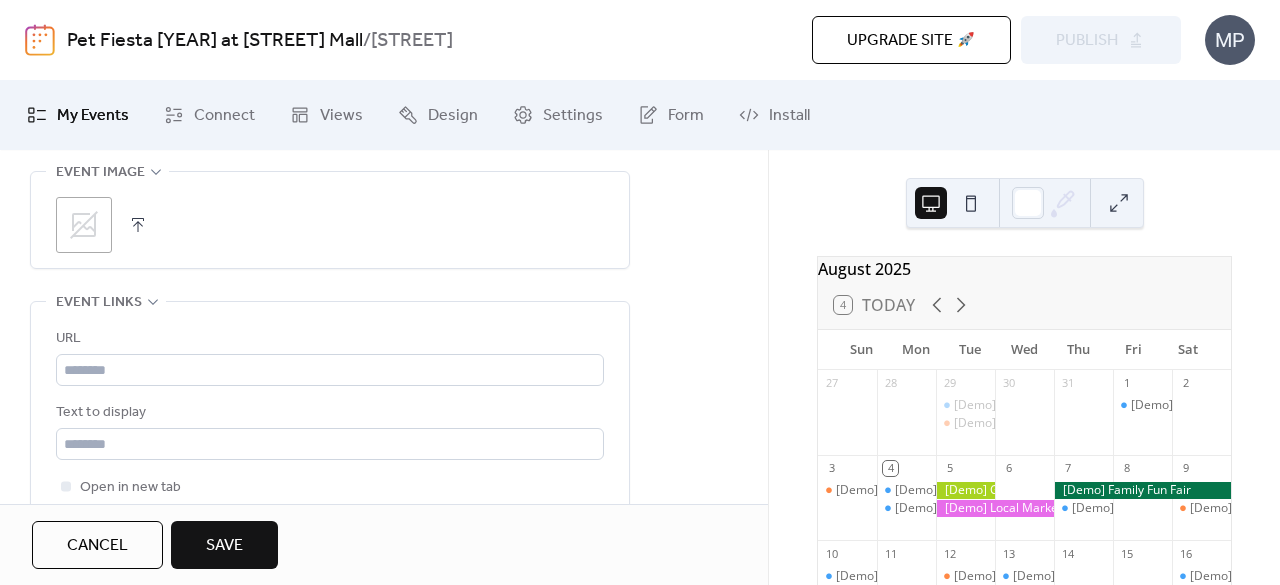 scroll, scrollTop: 1000, scrollLeft: 0, axis: vertical 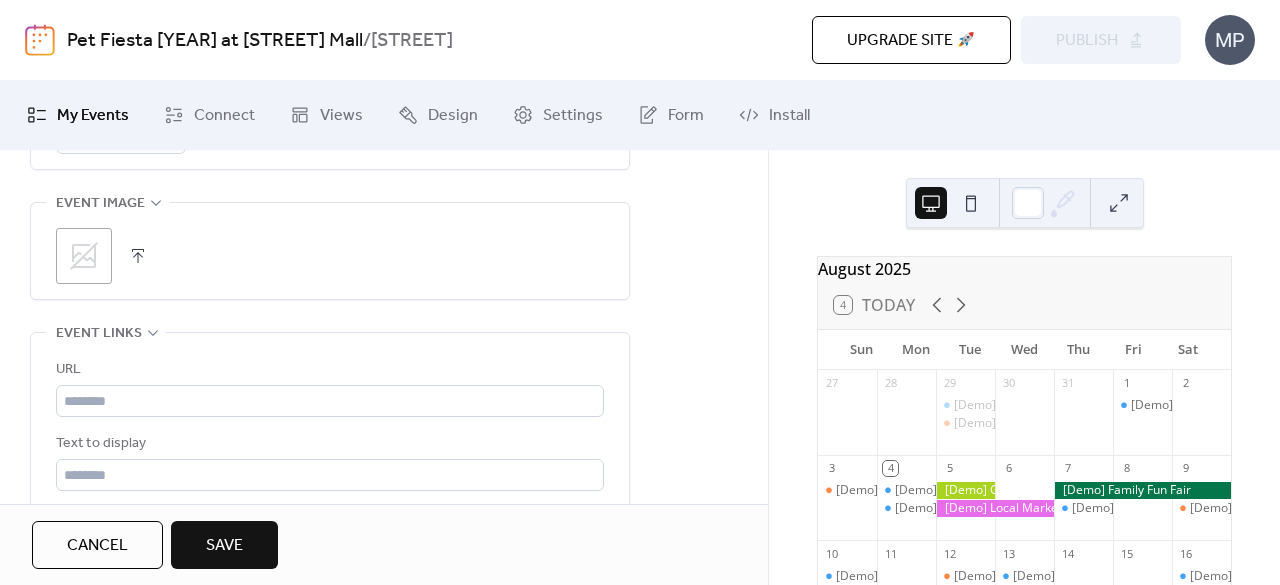 click 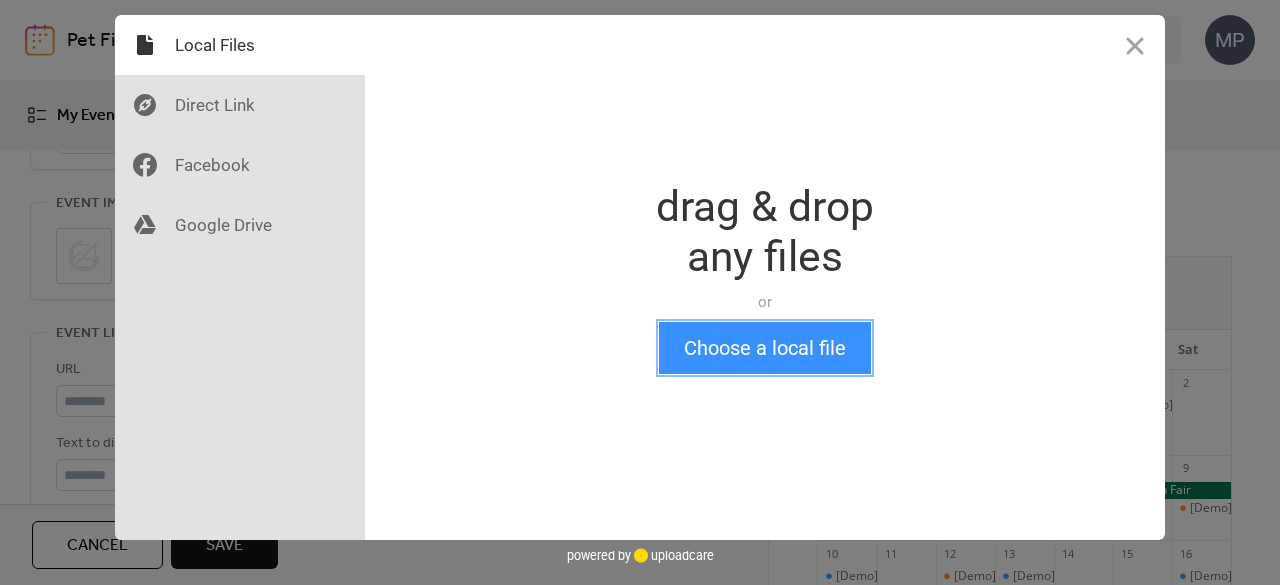 click on "Choose a local file" at bounding box center [765, 348] 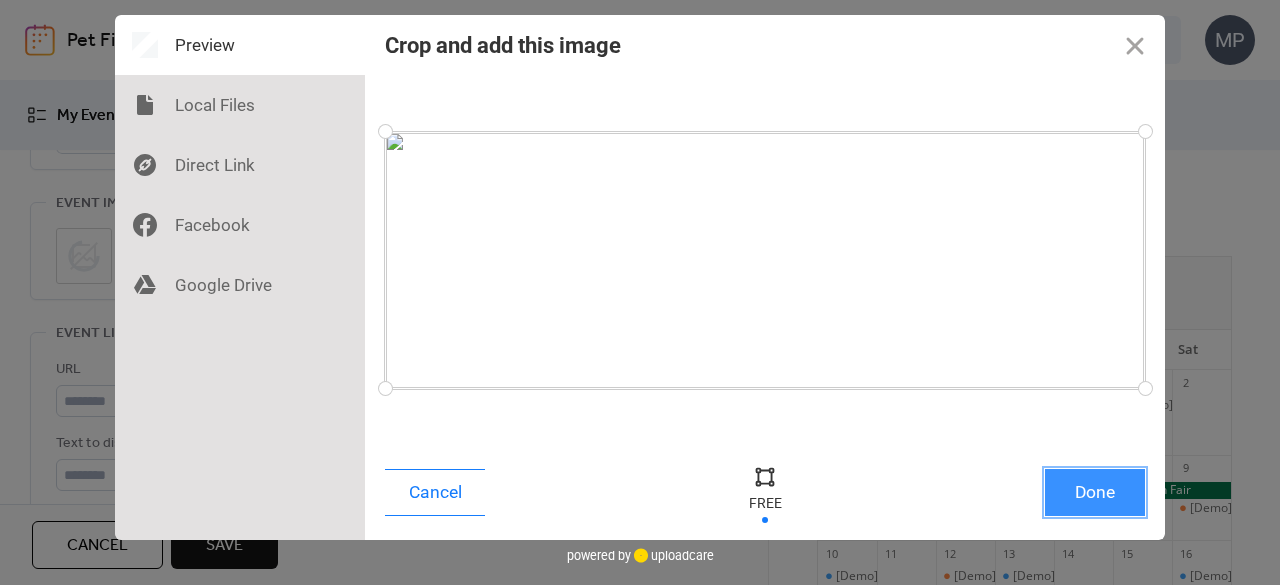 click on "Done" at bounding box center (1095, 492) 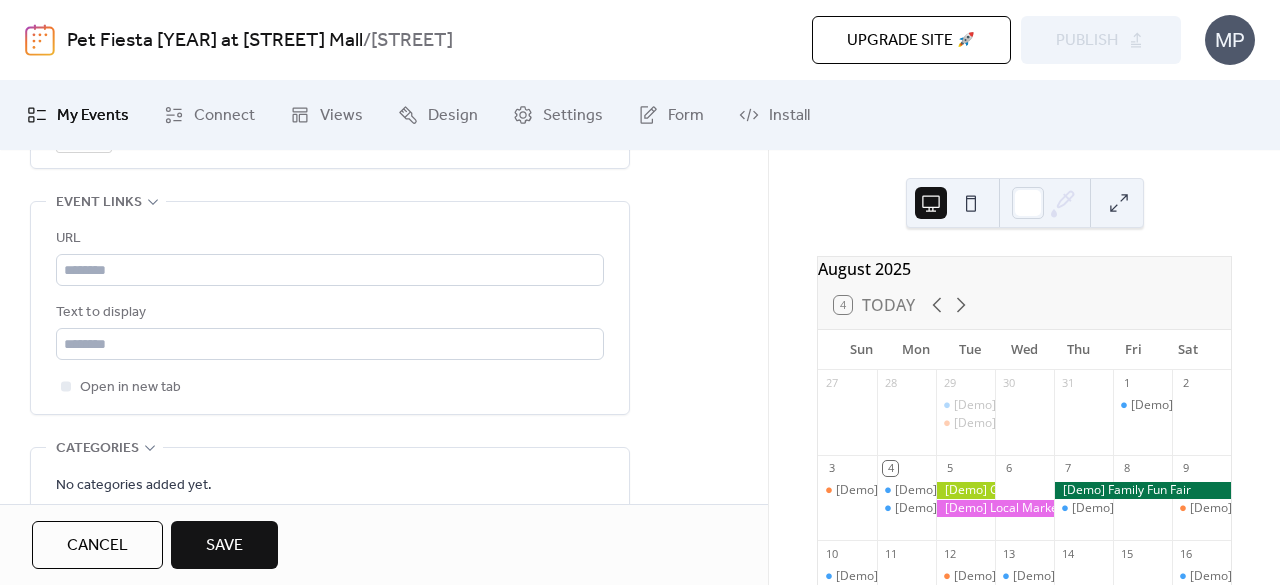 scroll, scrollTop: 1100, scrollLeft: 0, axis: vertical 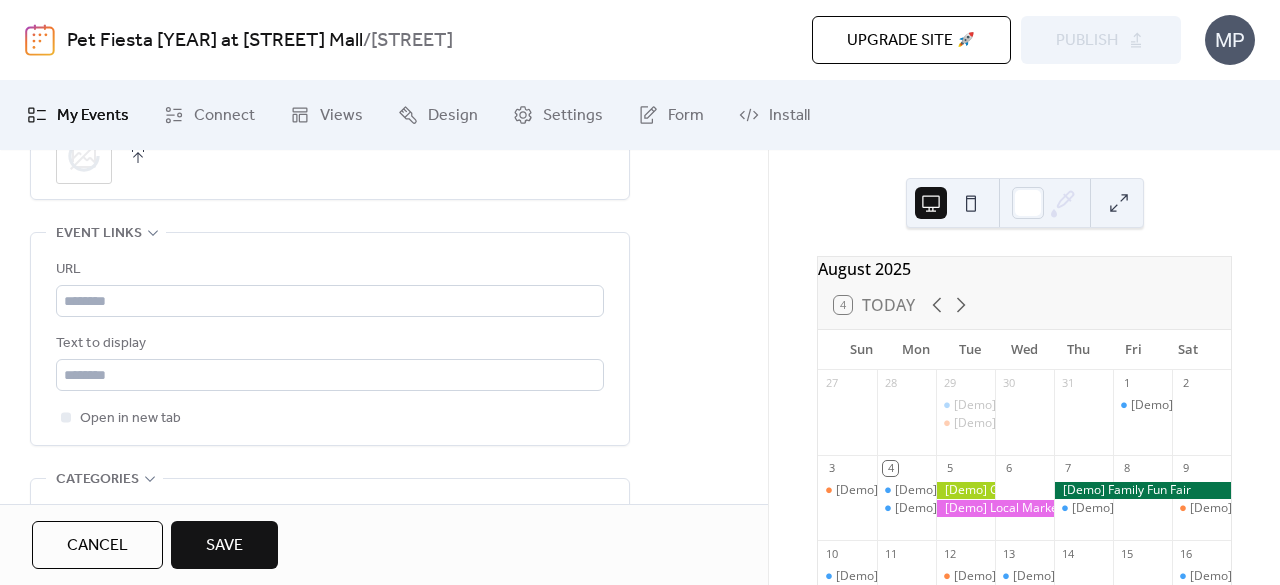 click on "URL Text to display Open in new tab" at bounding box center (330, 344) 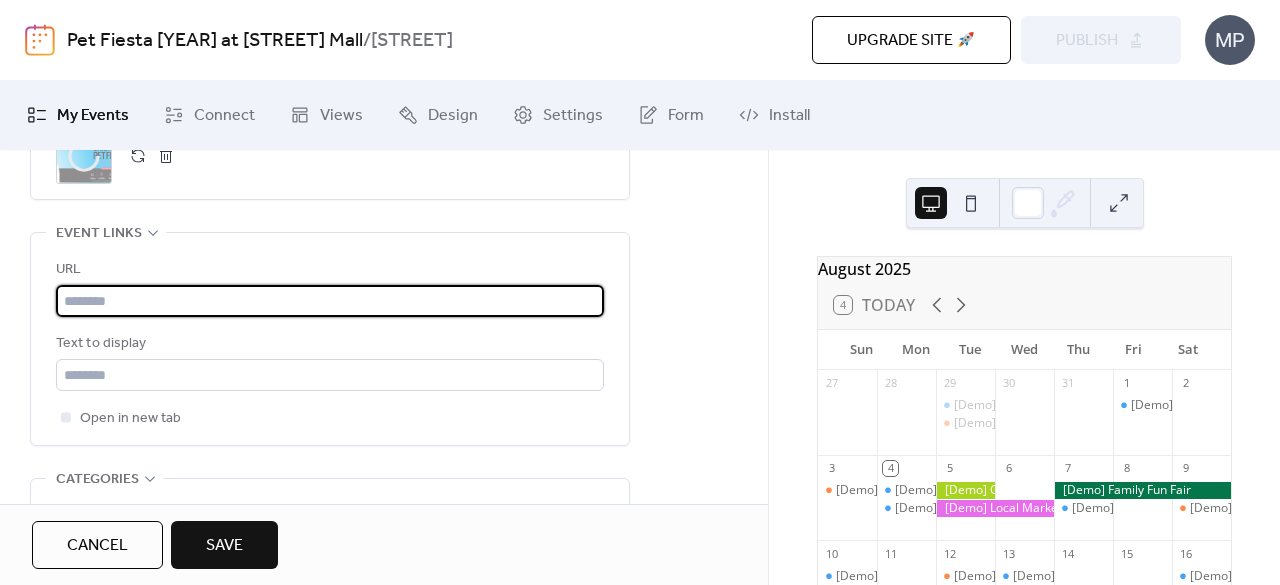 click at bounding box center (330, 301) 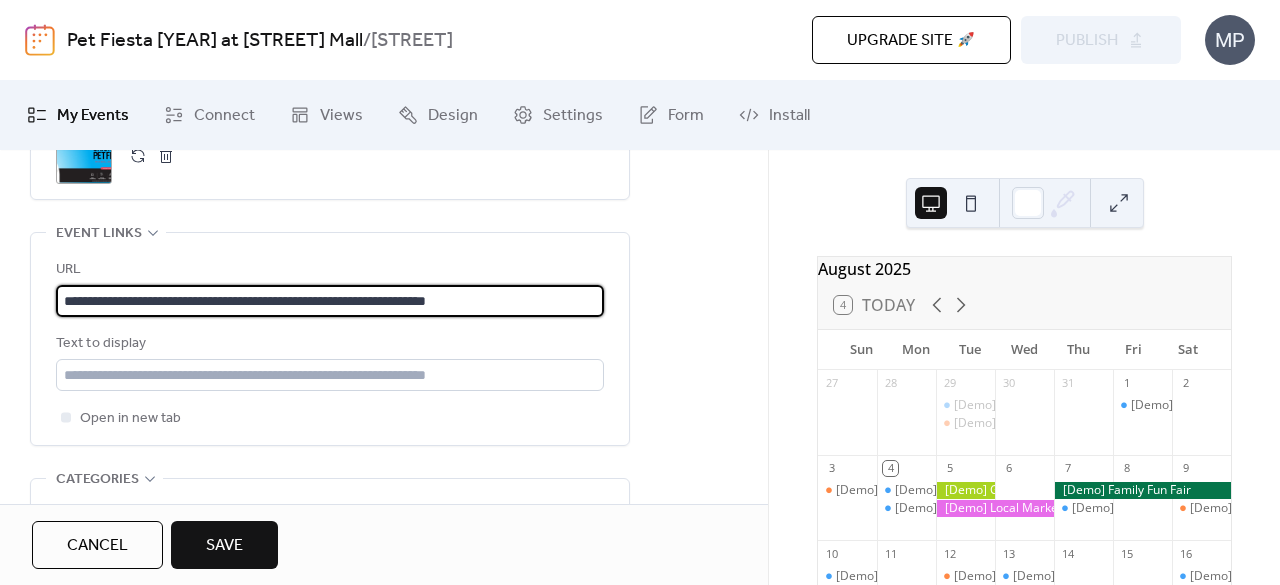 type on "**********" 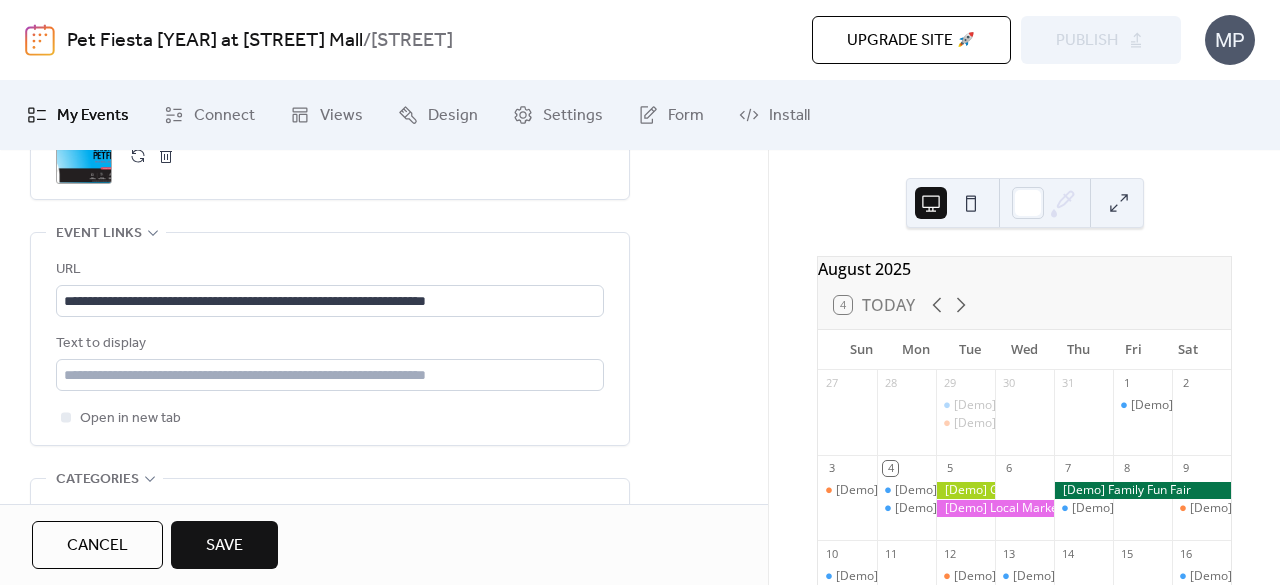 click on "**********" at bounding box center [330, -78] 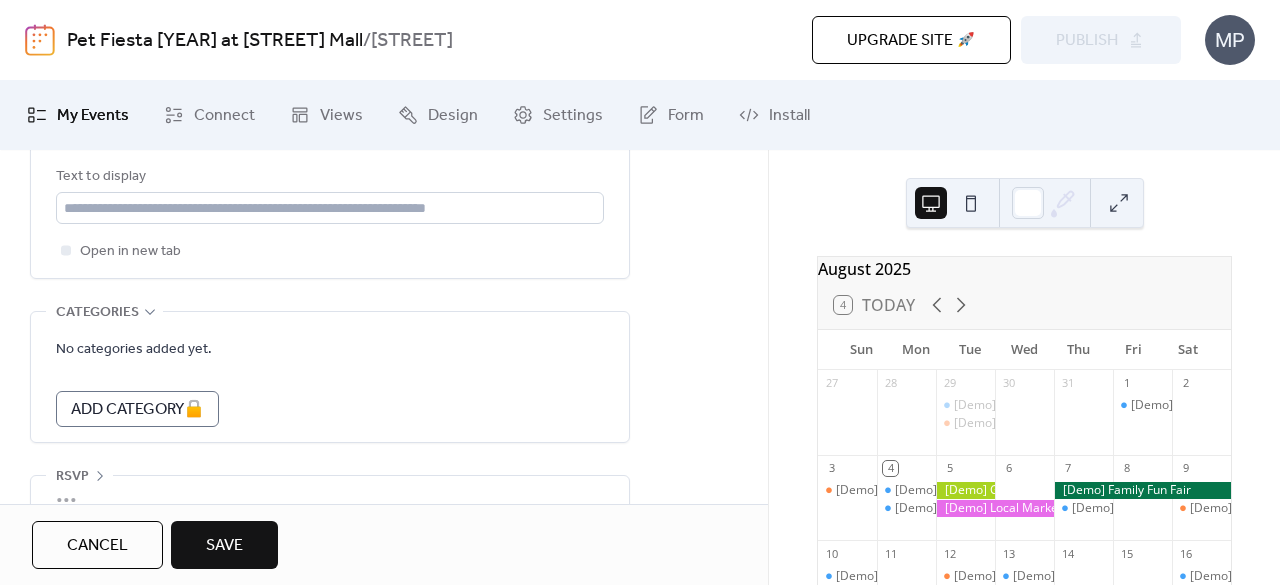 scroll, scrollTop: 1298, scrollLeft: 0, axis: vertical 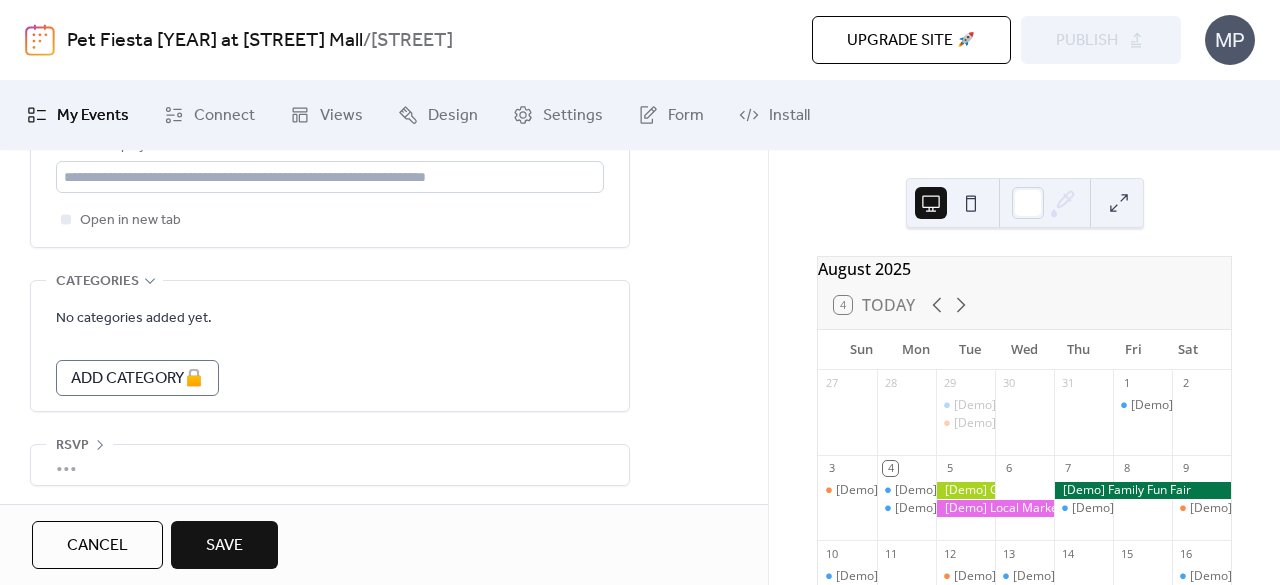click on "Save" at bounding box center (224, 545) 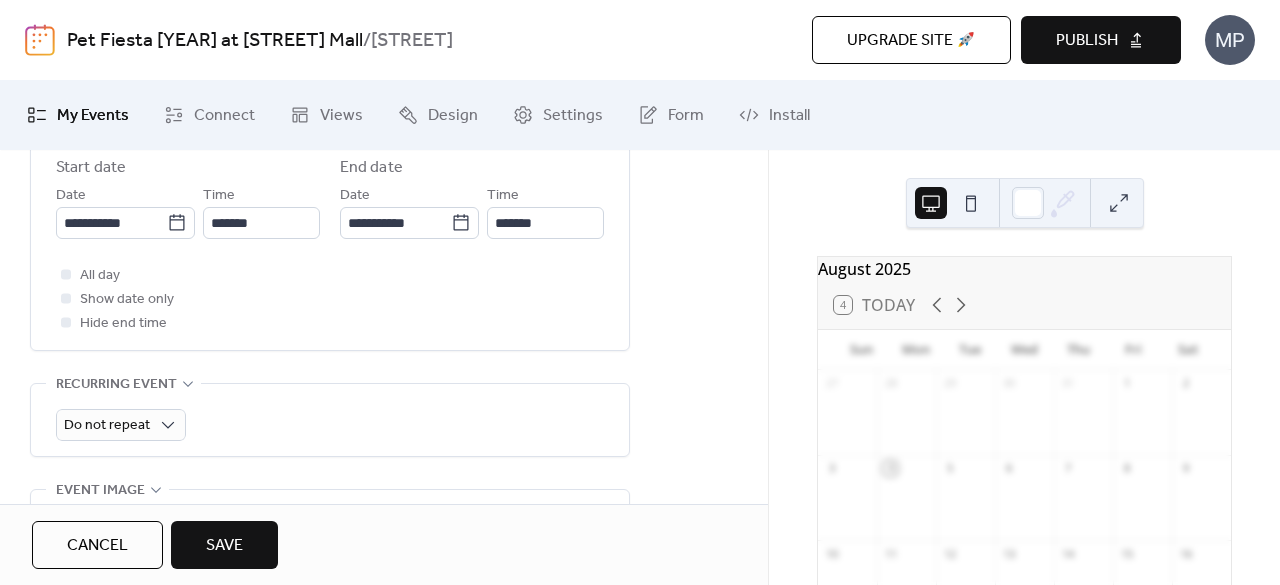 scroll, scrollTop: 598, scrollLeft: 0, axis: vertical 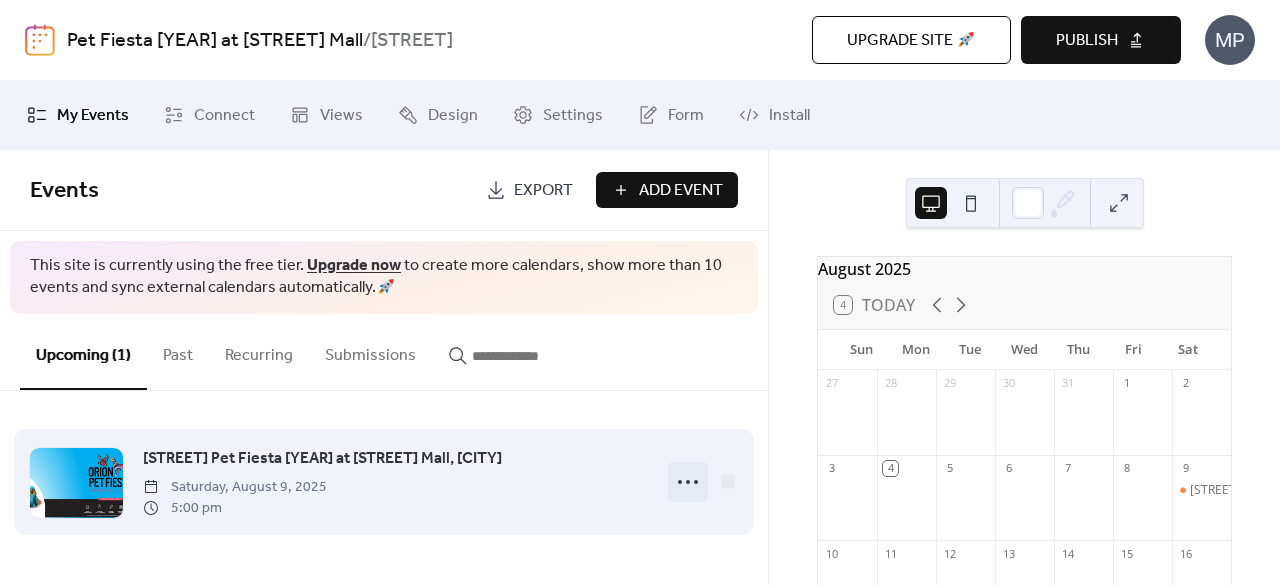 click 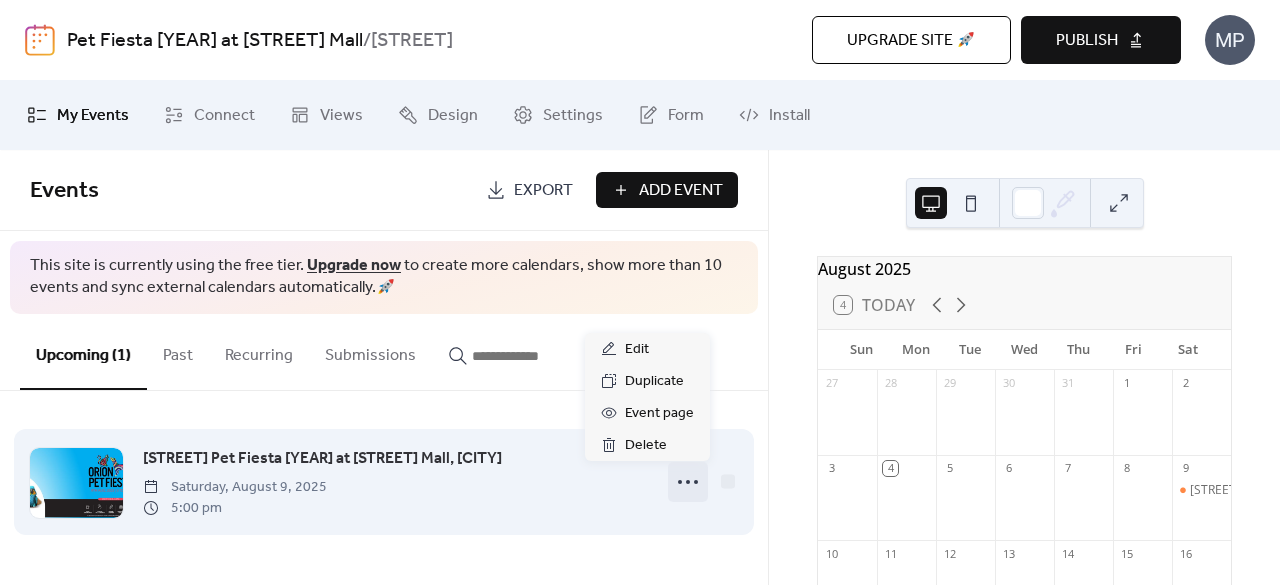 click 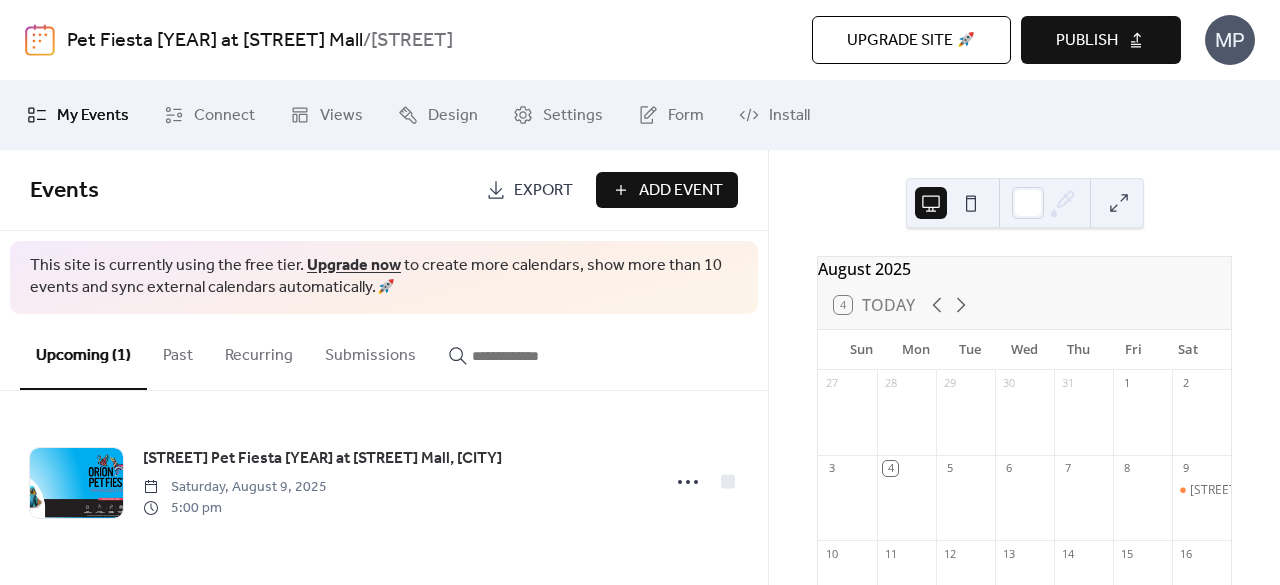 click on "Publish" at bounding box center (1087, 41) 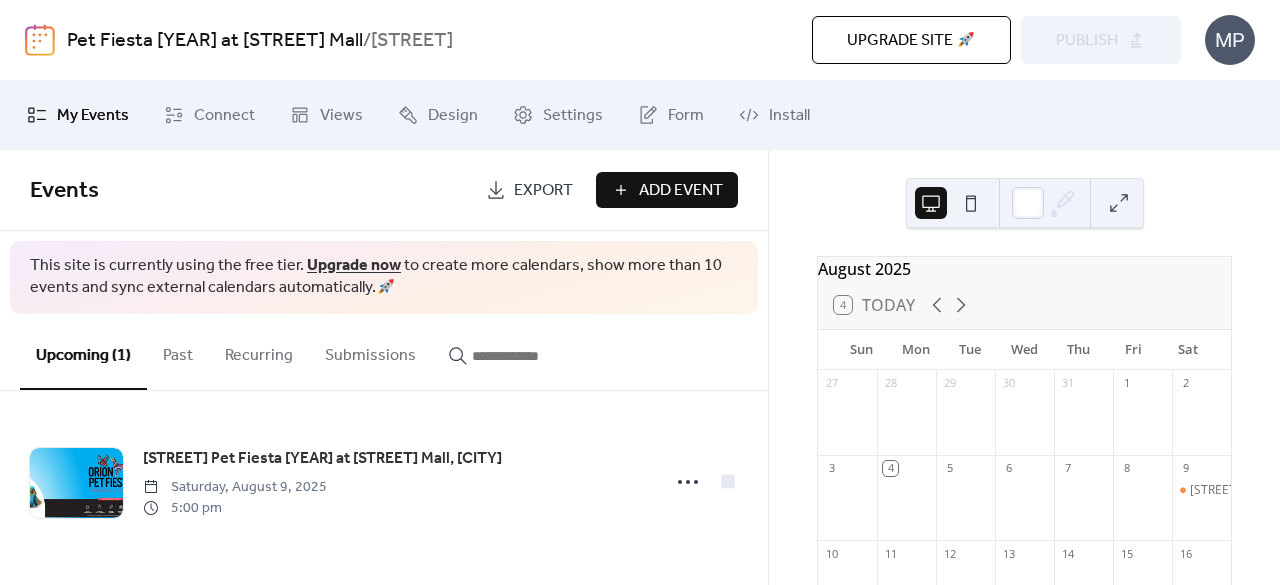 click on "[MONTH] [YEAR] 4 Today Sun Mon Tue Wed Thu Fri Sat 27 28 29 30 31 1 2 3 4 5 6 7 8 9 [STREET] Pet Fiesta [YEAR] at [STREET] Mall, [CITY] 10 11 12 13 14 15 16 17 18 19 20 21 22 23 24 25 26 27 28 29 30 31 1 2 3 4 5 6 Powered by EventsCalendar.co" at bounding box center [1024, 367] 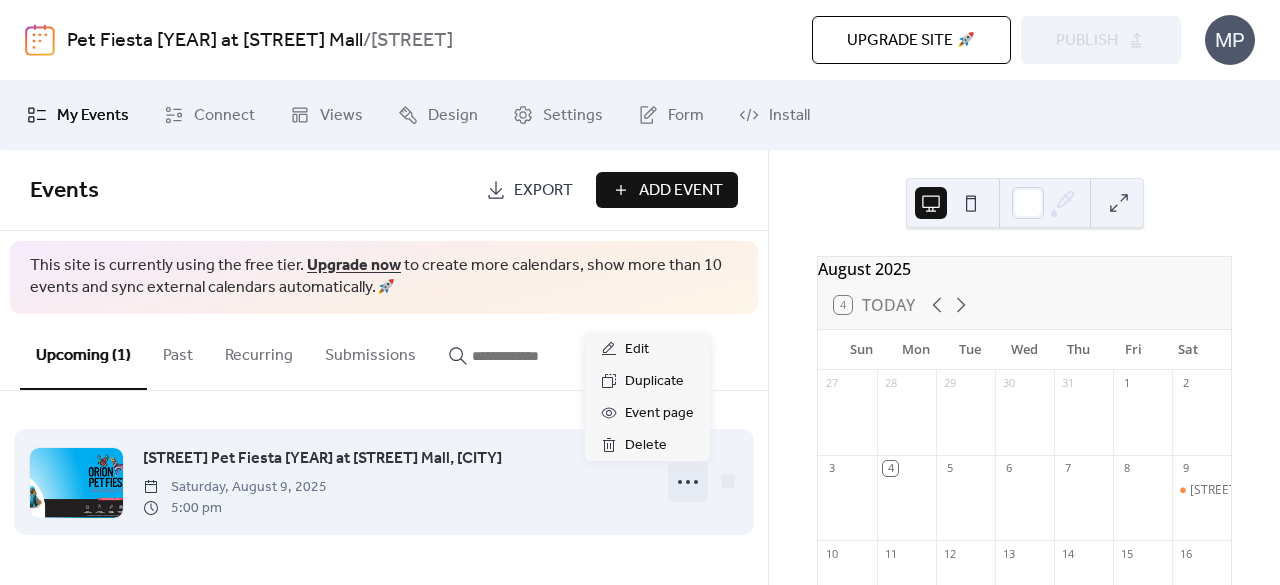 click 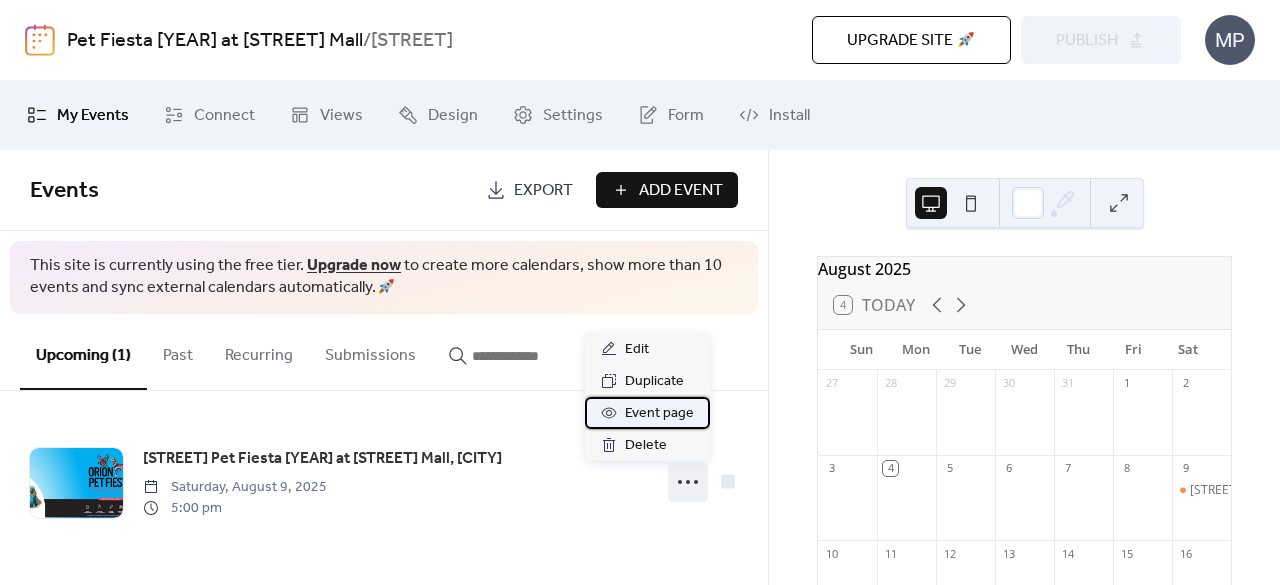 click on "Event page" at bounding box center [659, 414] 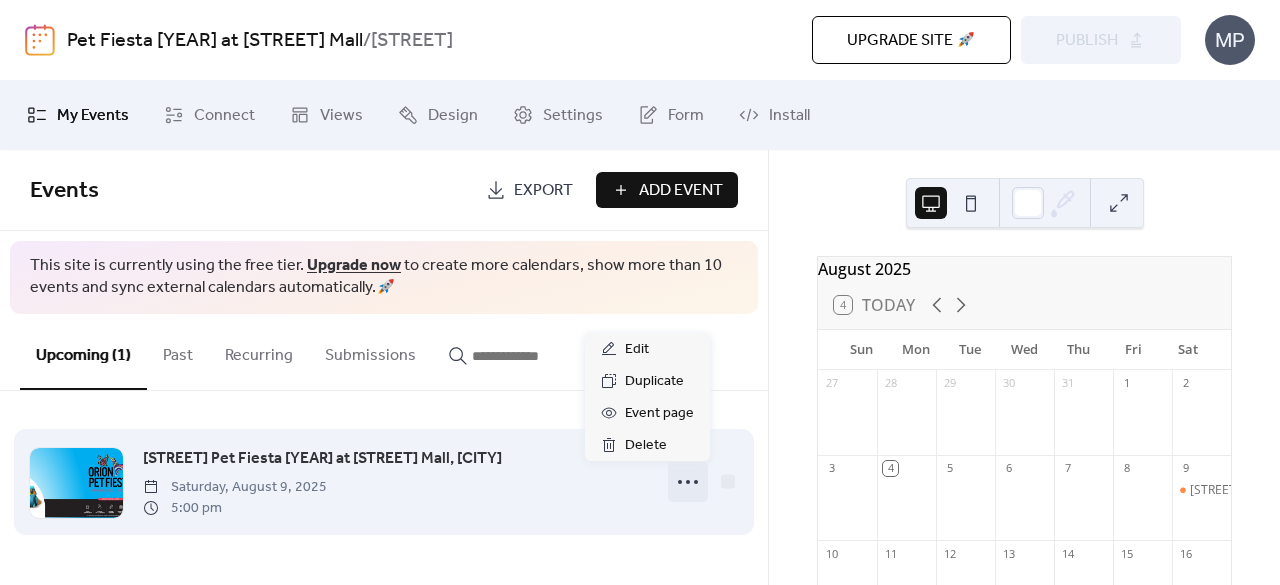 click 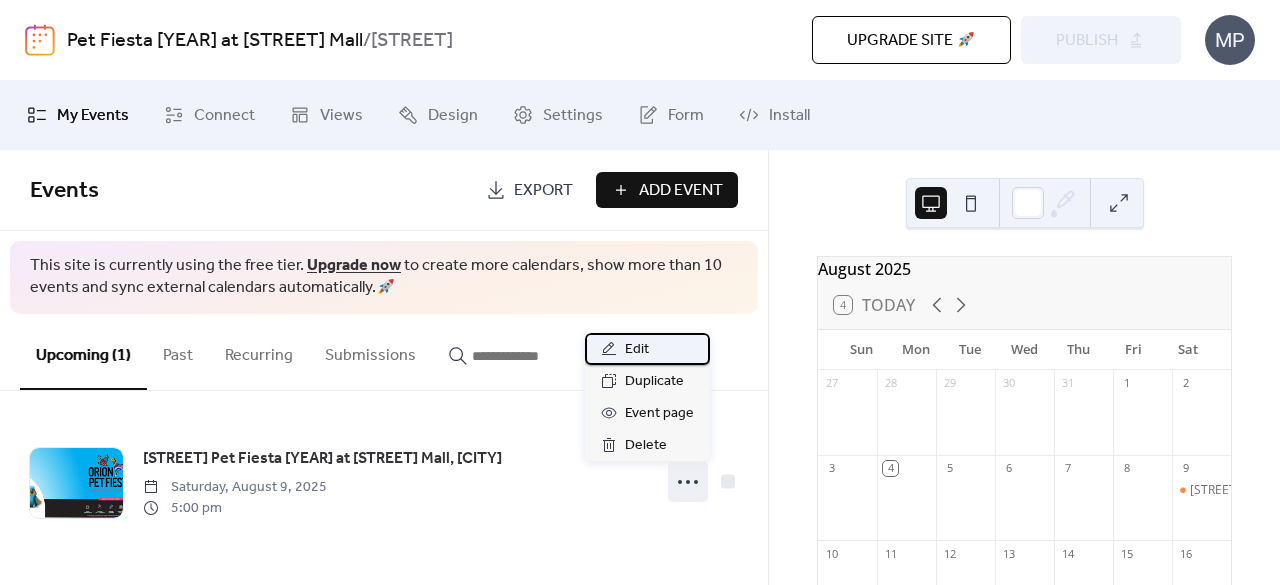 click on "Edit" at bounding box center [647, 349] 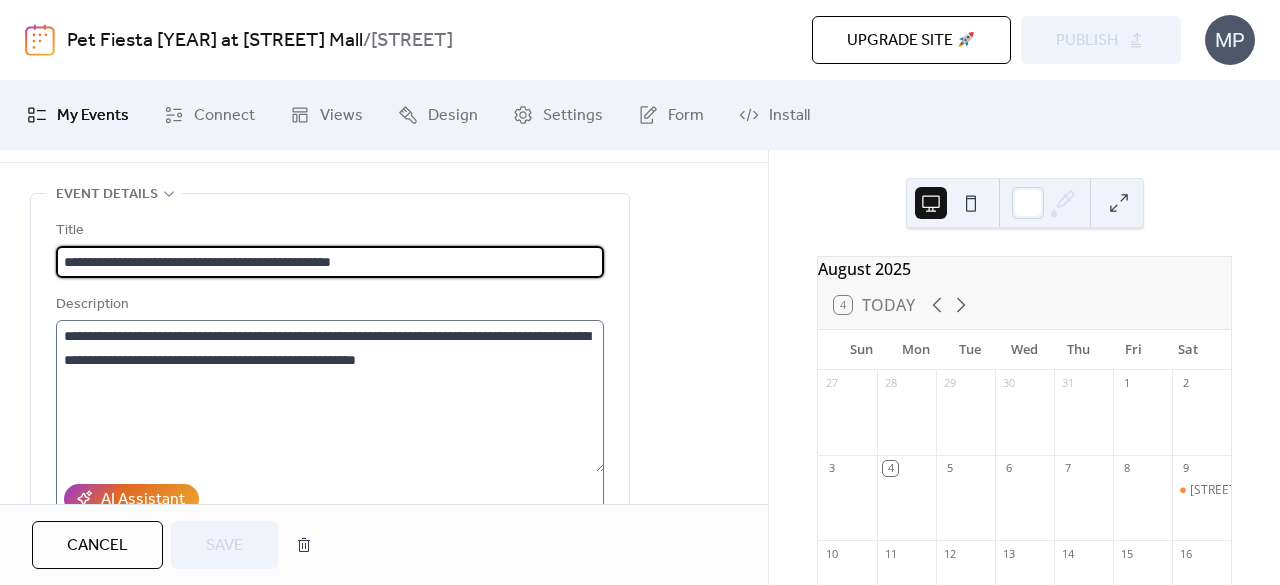 scroll, scrollTop: 100, scrollLeft: 0, axis: vertical 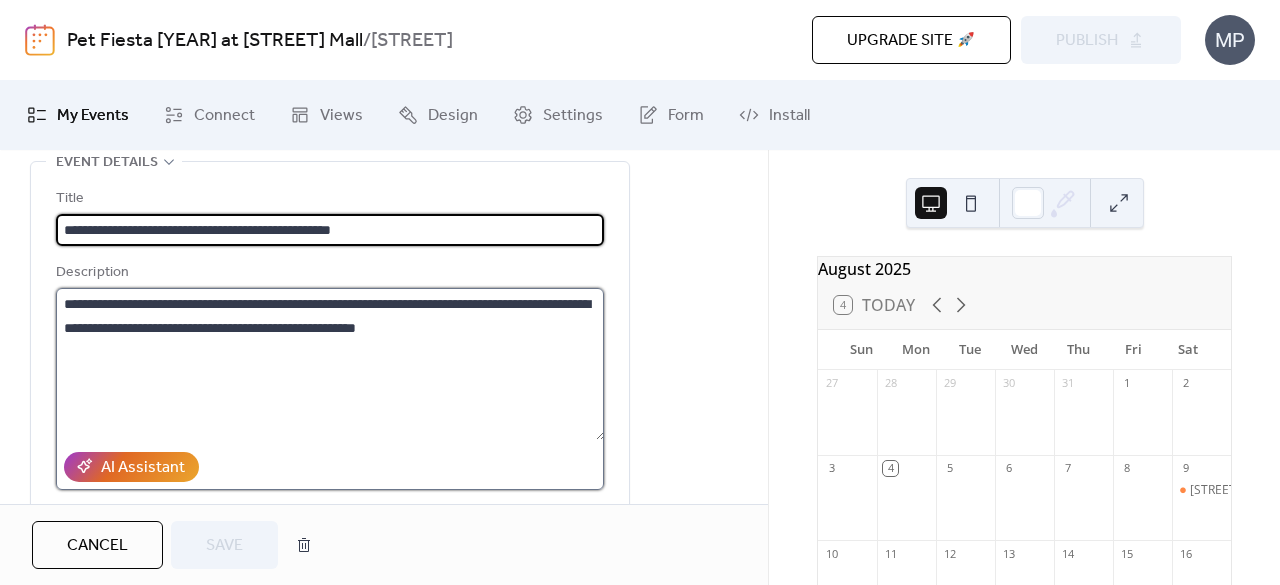 click on "**********" at bounding box center (330, 364) 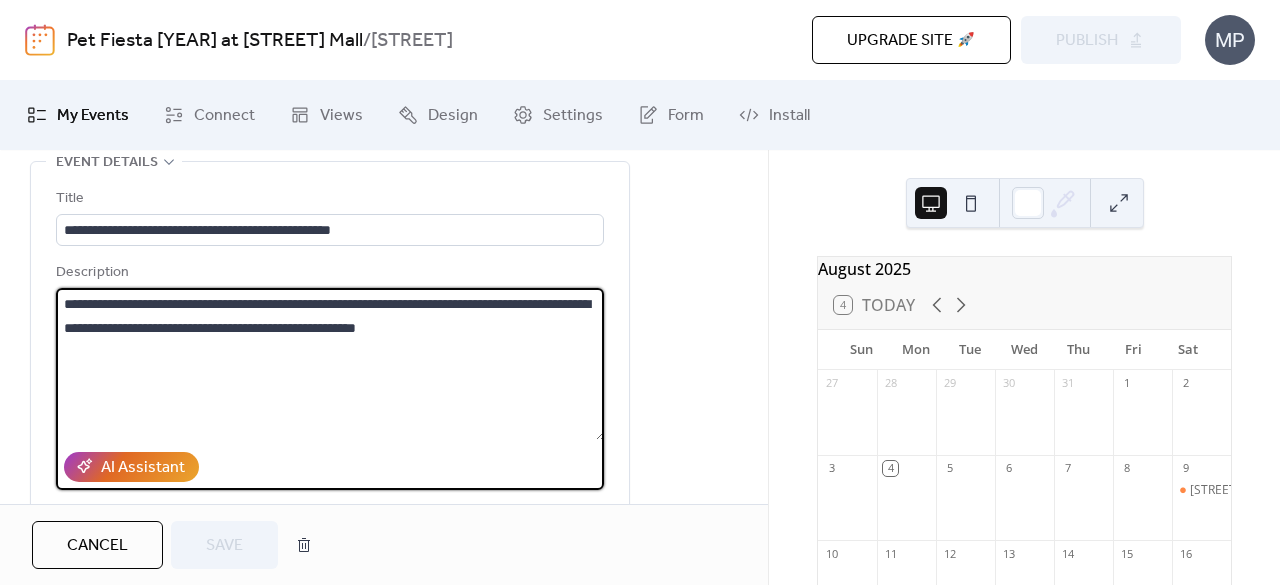 click on "**********" at bounding box center (330, 364) 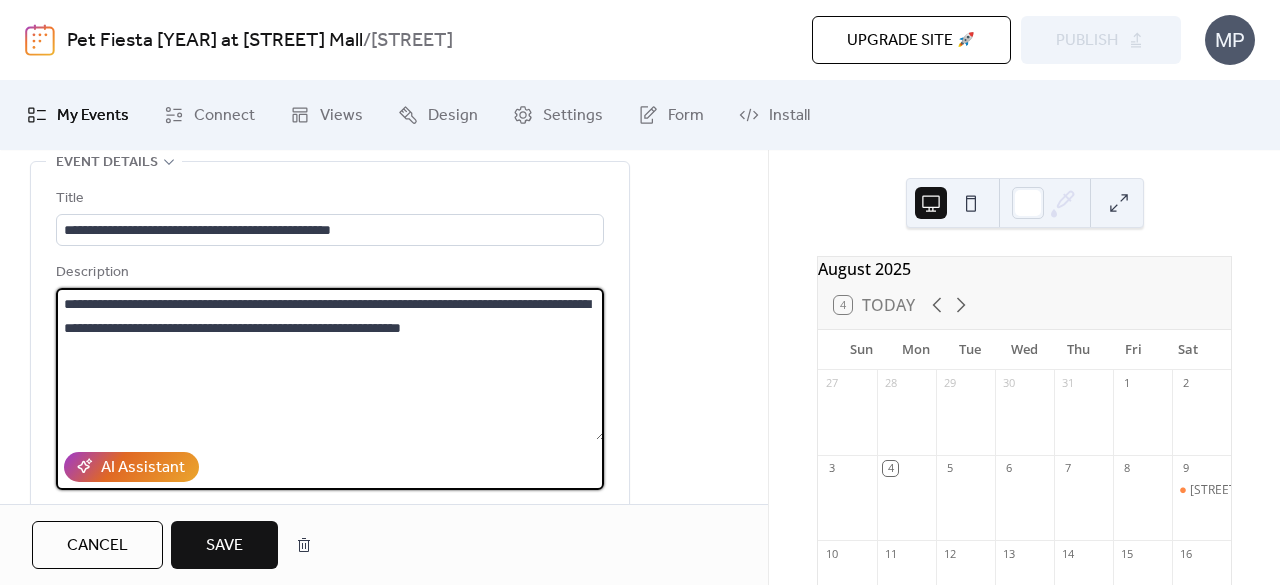 paste on "**********" 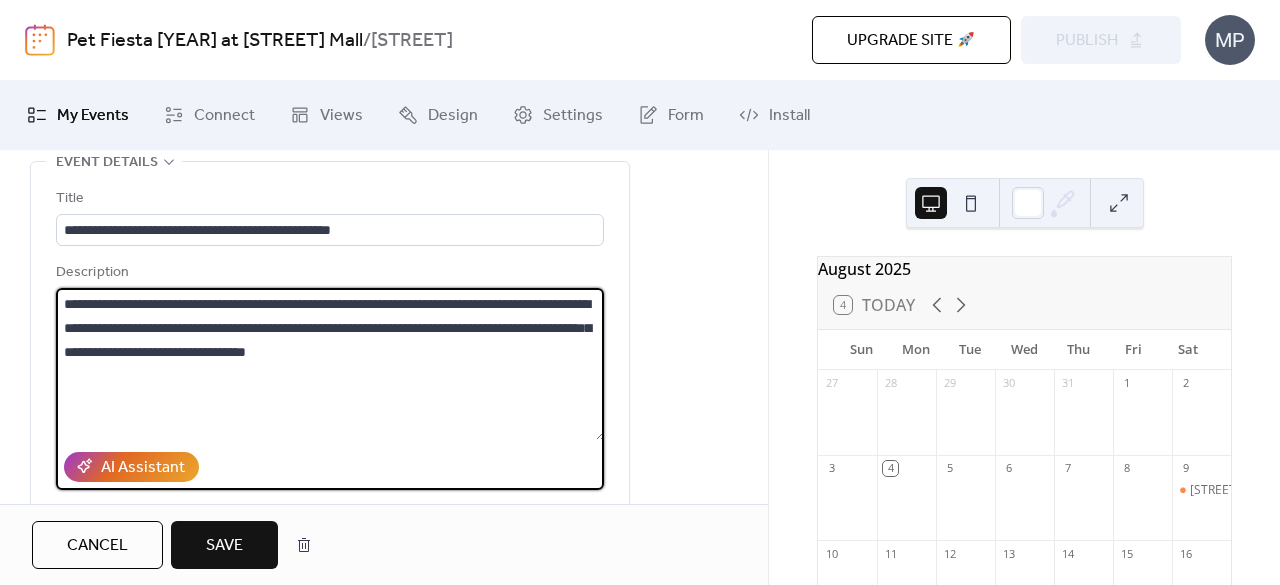 click on "**********" at bounding box center (330, 364) 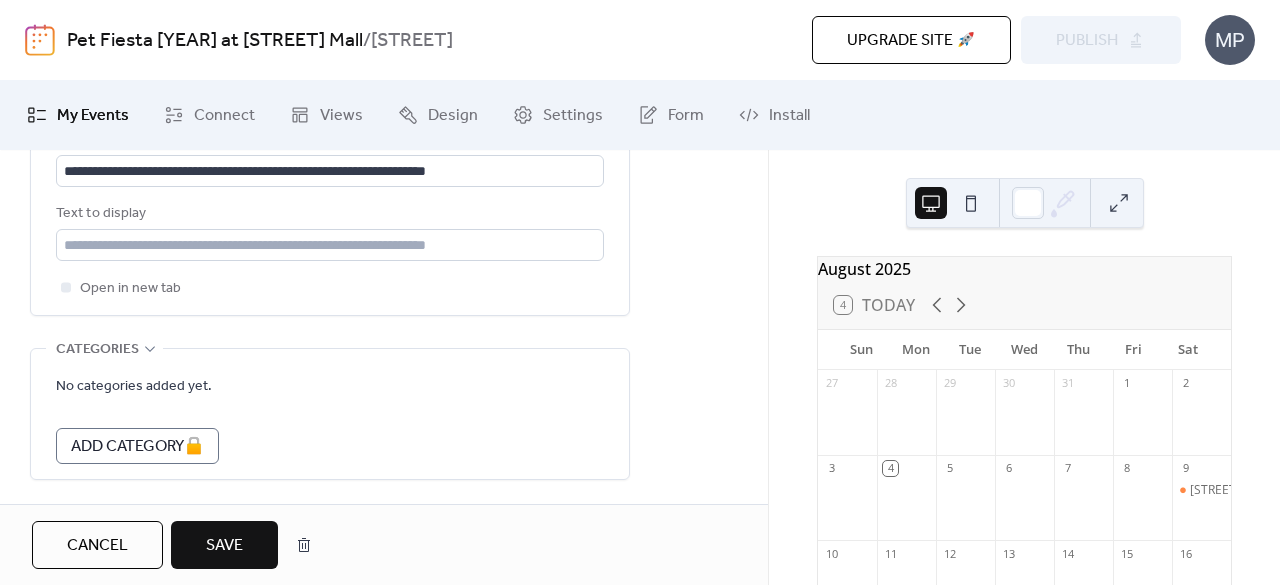 scroll, scrollTop: 1198, scrollLeft: 0, axis: vertical 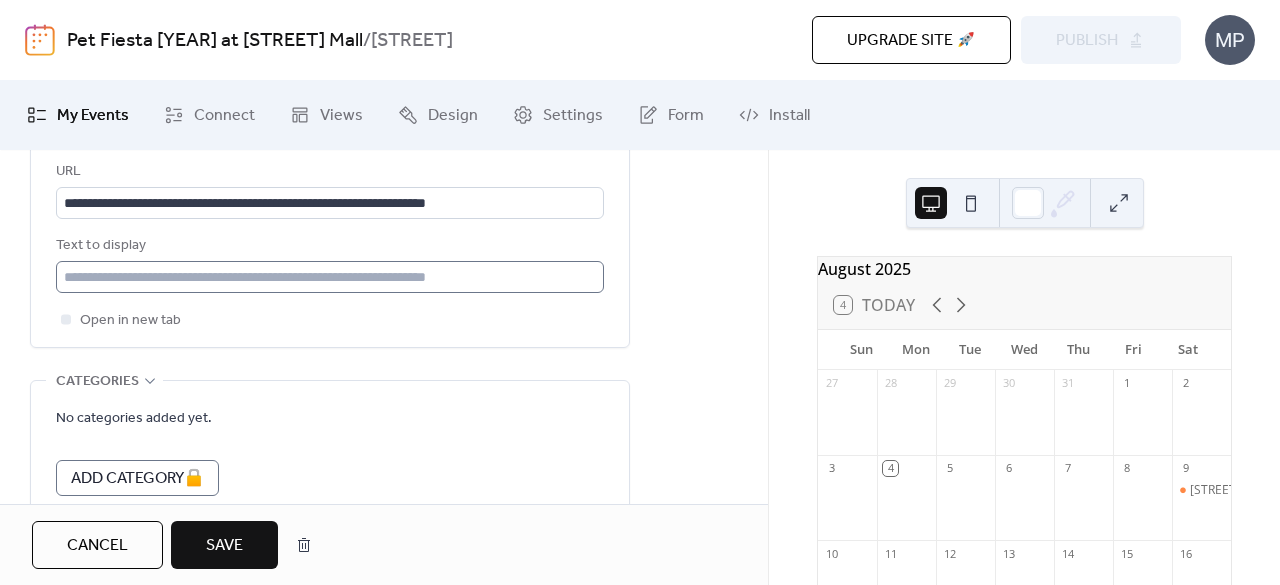 type on "**********" 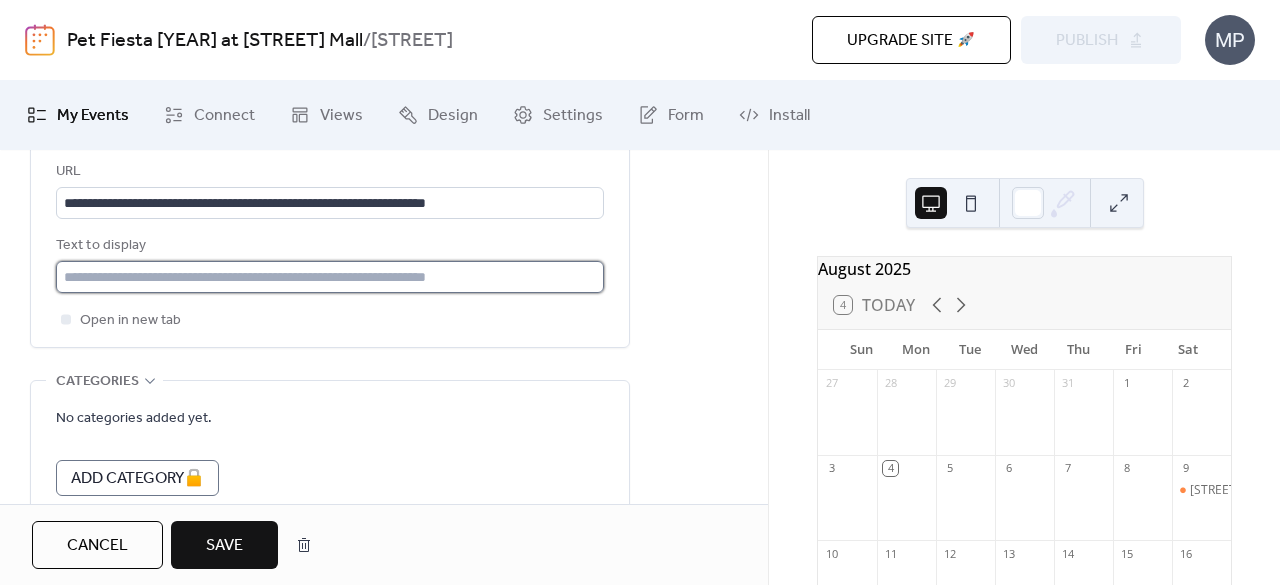 click at bounding box center [330, 277] 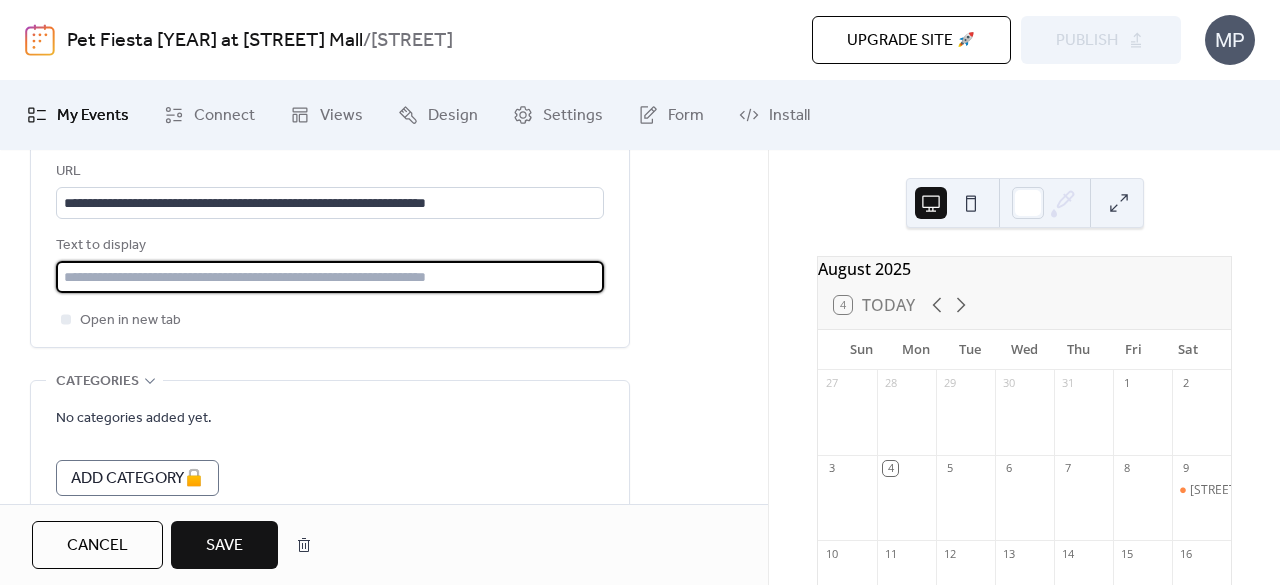 scroll, scrollTop: 998, scrollLeft: 0, axis: vertical 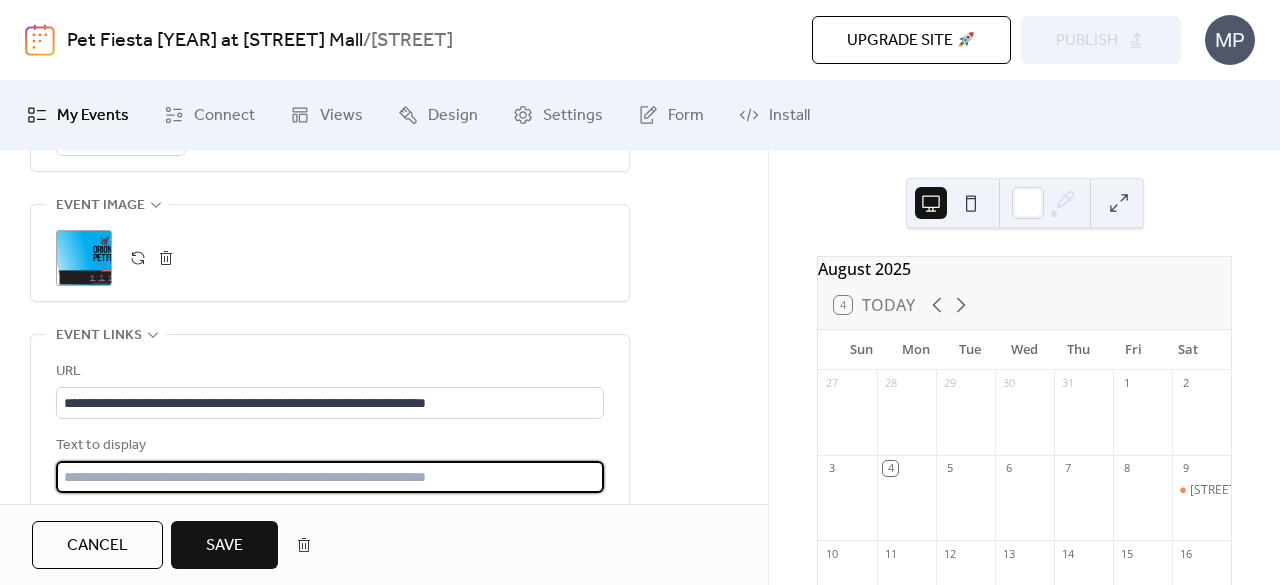 click at bounding box center [330, 477] 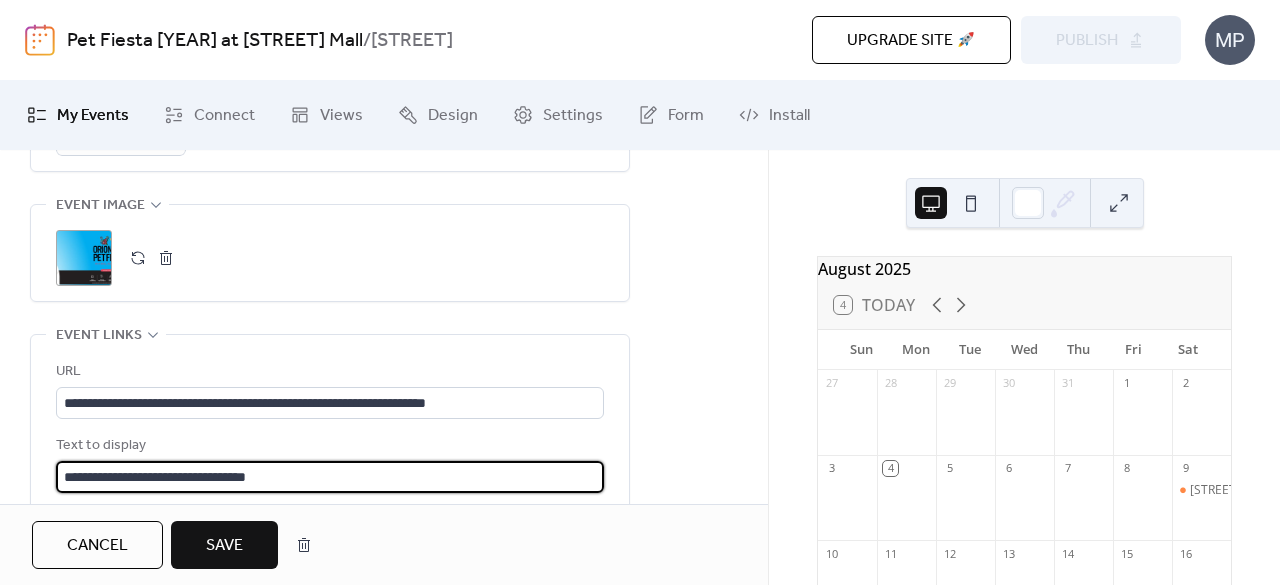 type on "**********" 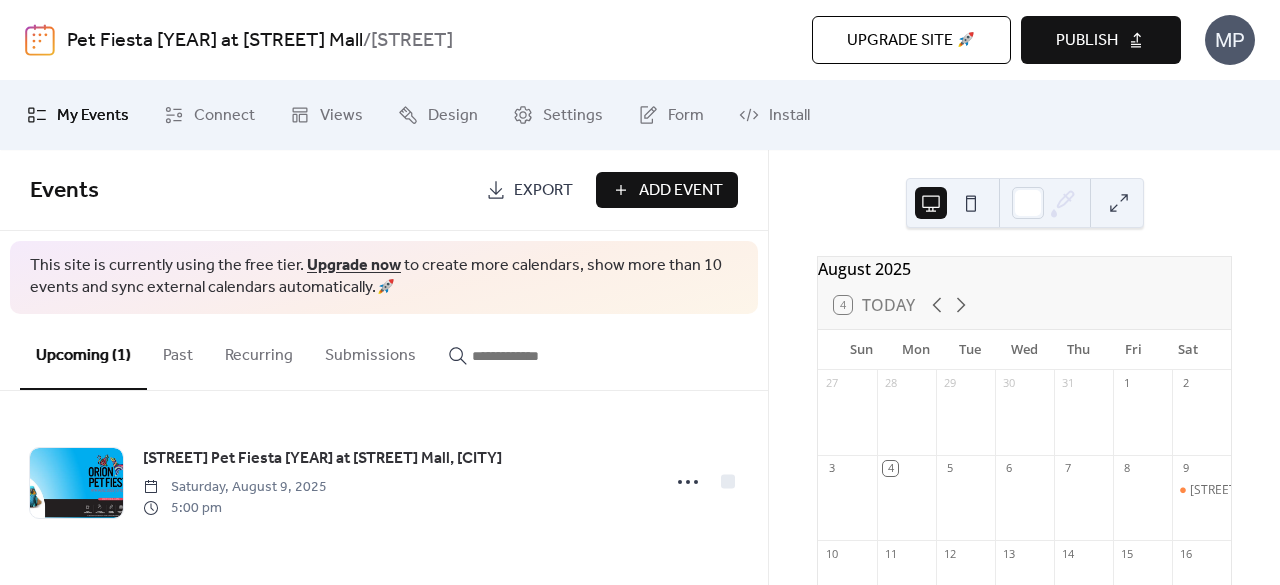 click on "Publish" at bounding box center (1101, 40) 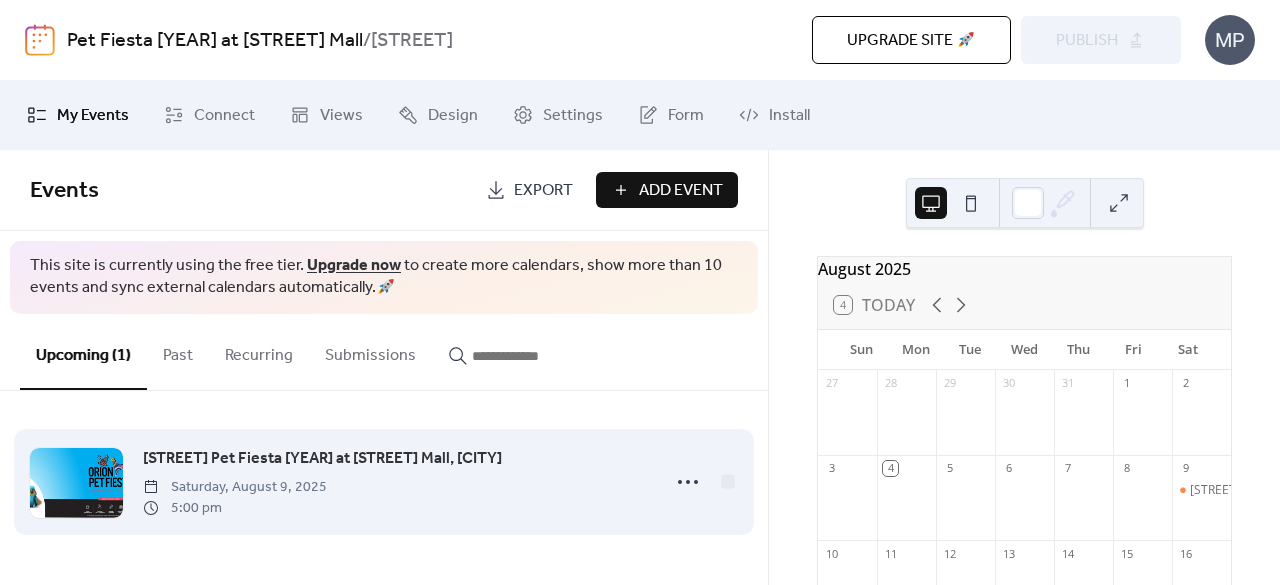 click on "[STREET] Pet Fiesta [YEAR] at [STREET] Mall, [CITY]" at bounding box center (322, 459) 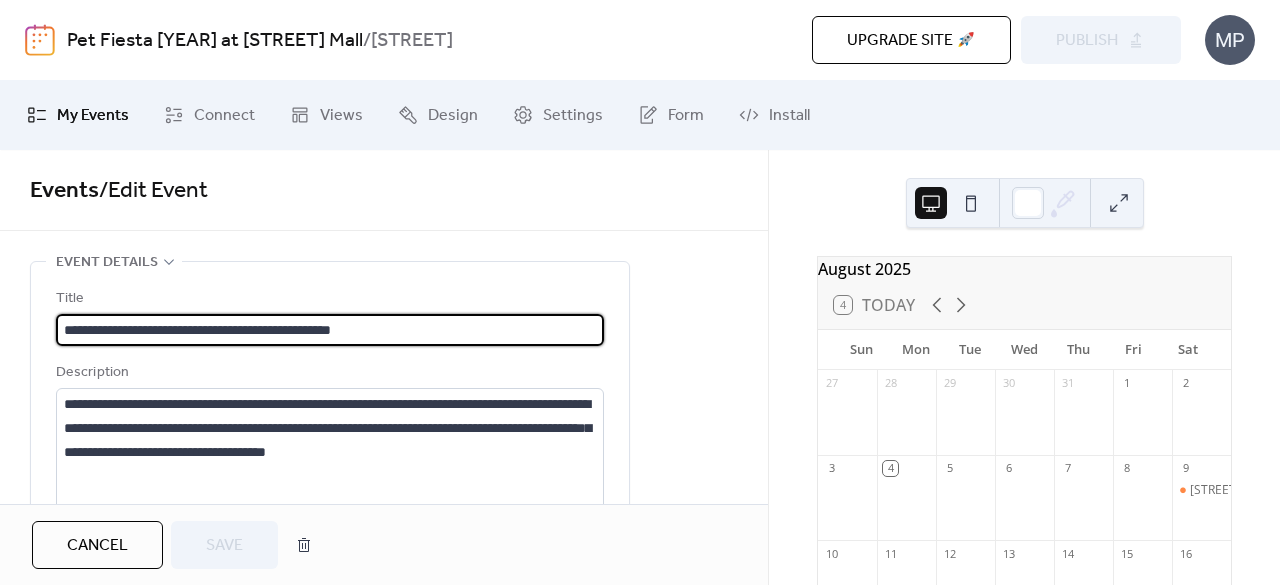 click on "Cancel" at bounding box center (97, 545) 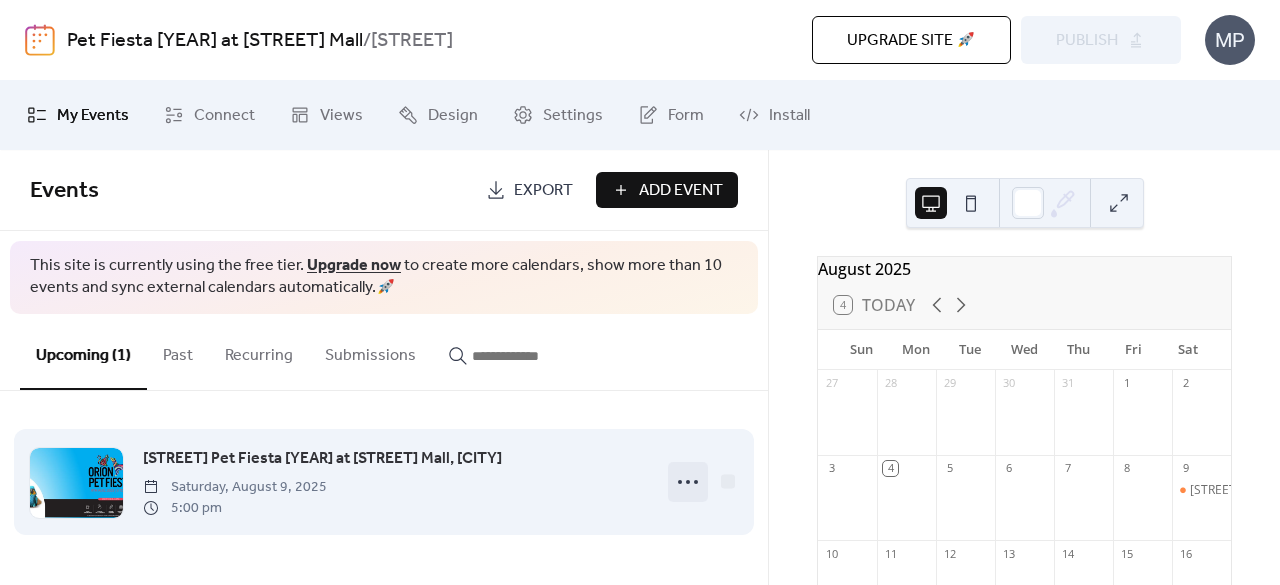 click 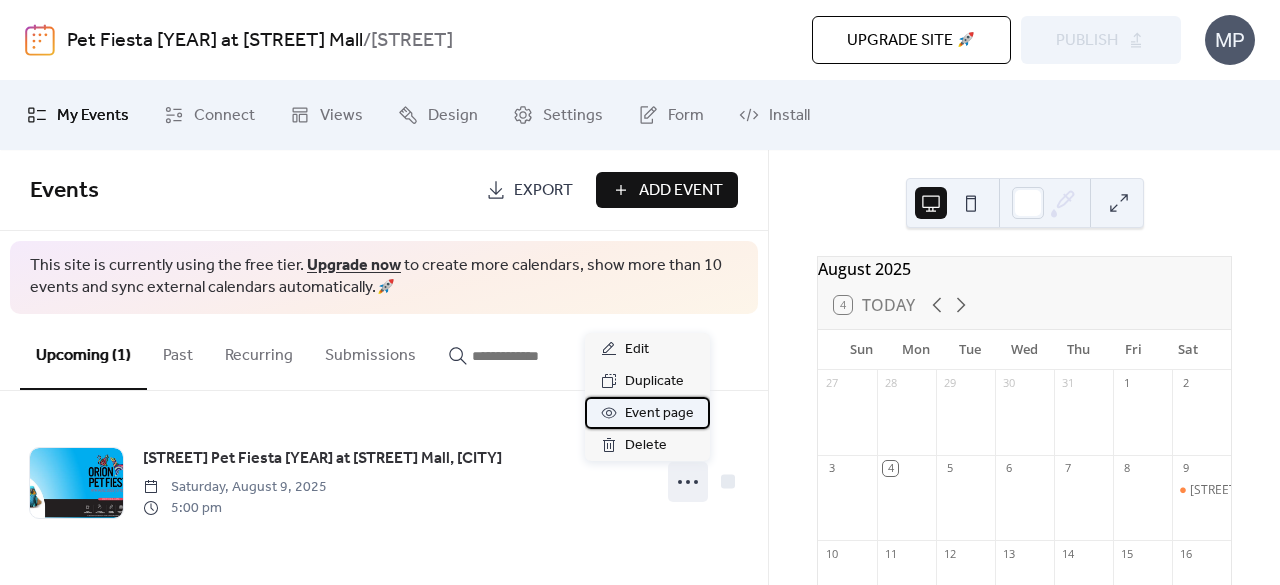 click on "Event page" at bounding box center [659, 414] 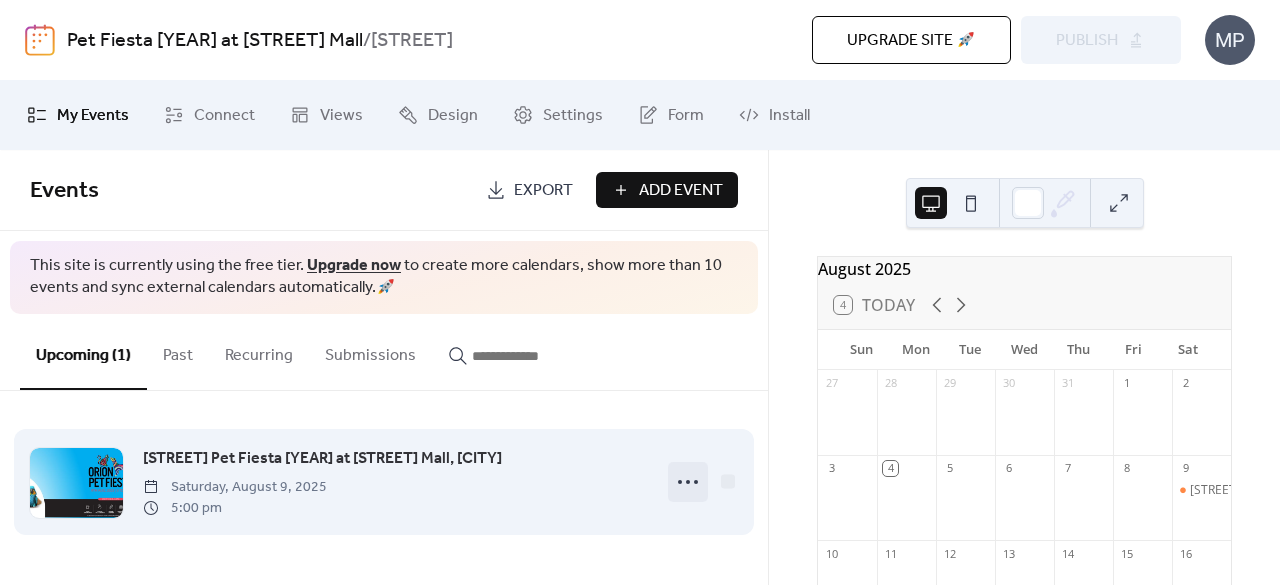 click 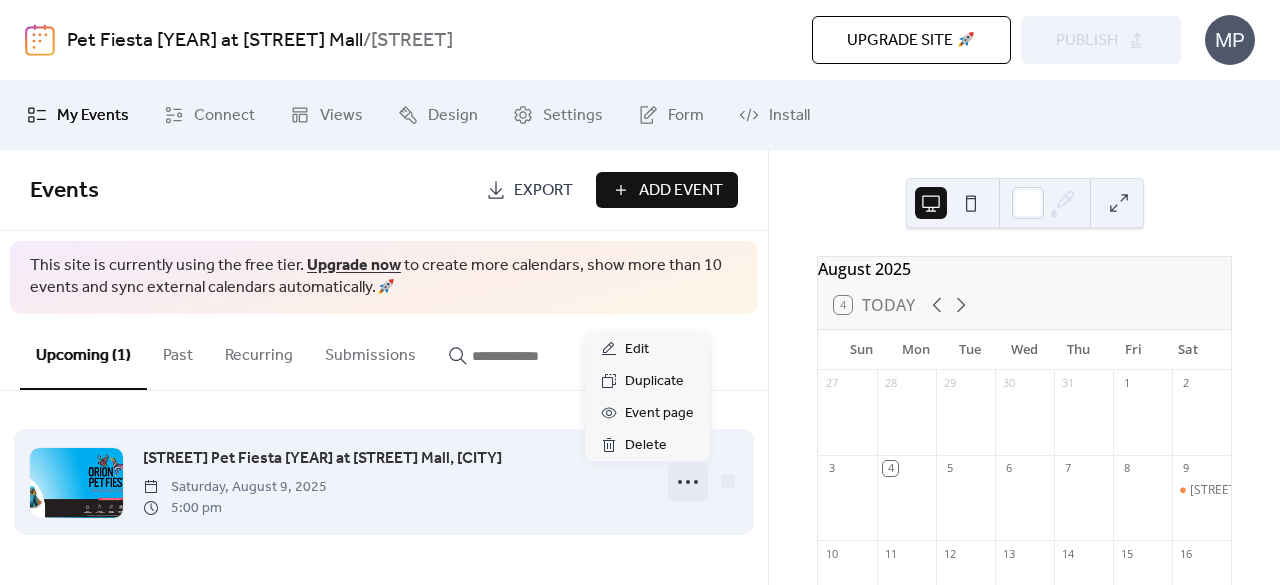 click on "[STREET] Pet Fiesta [YEAR] at [STREET] Mall, [CITY]" at bounding box center (322, 459) 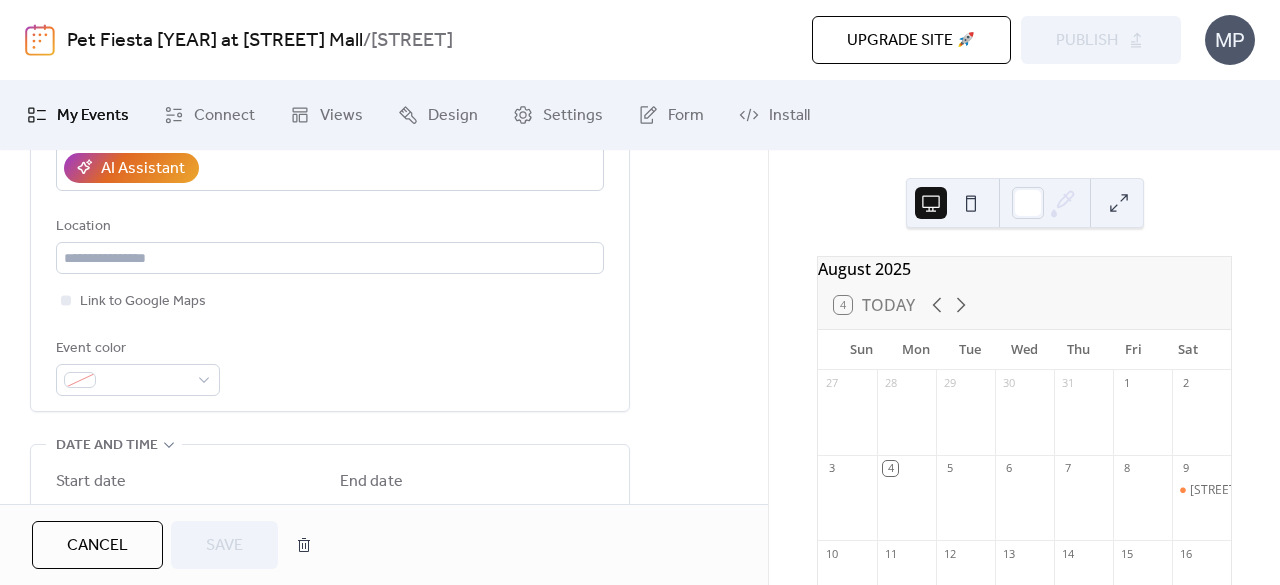 scroll, scrollTop: 500, scrollLeft: 0, axis: vertical 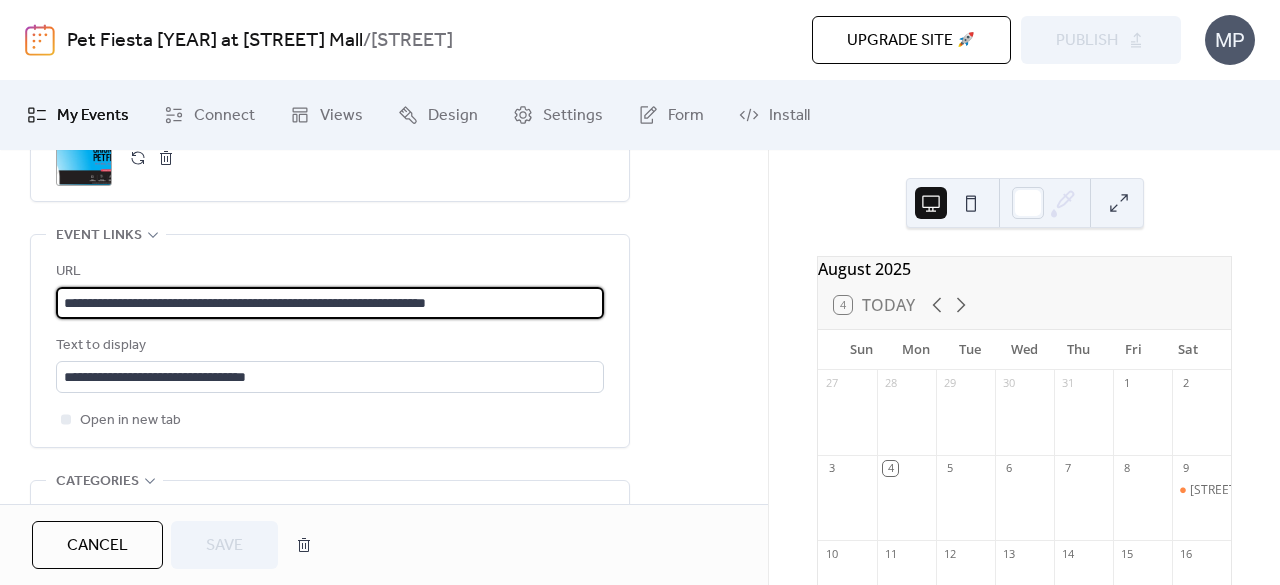 click on "**********" at bounding box center (330, 303) 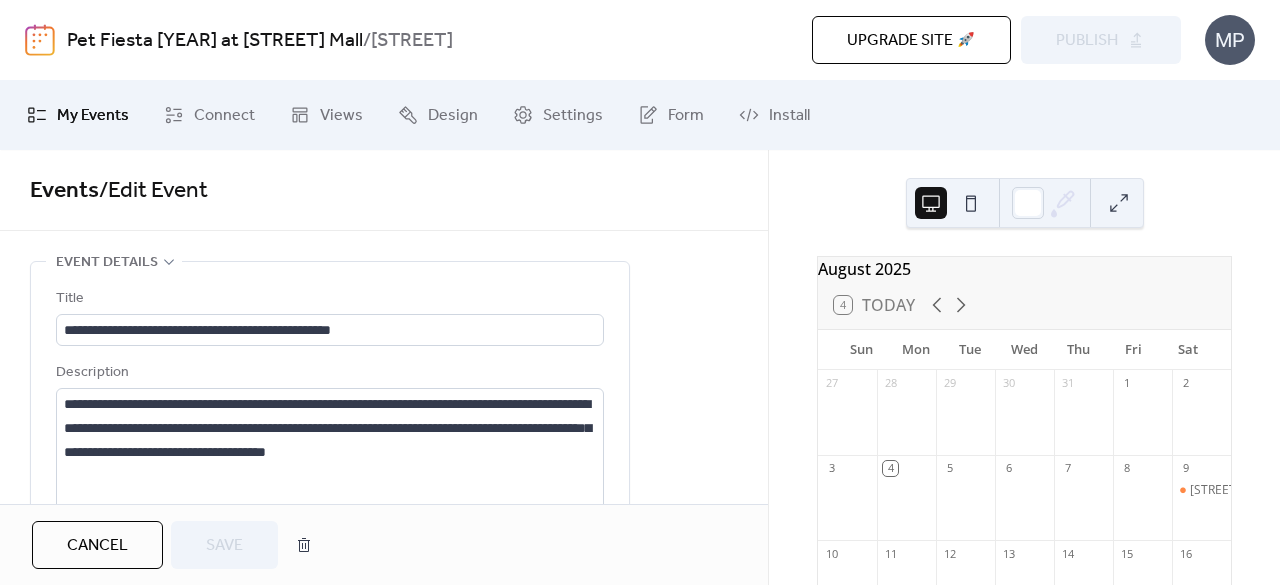 scroll, scrollTop: 0, scrollLeft: 0, axis: both 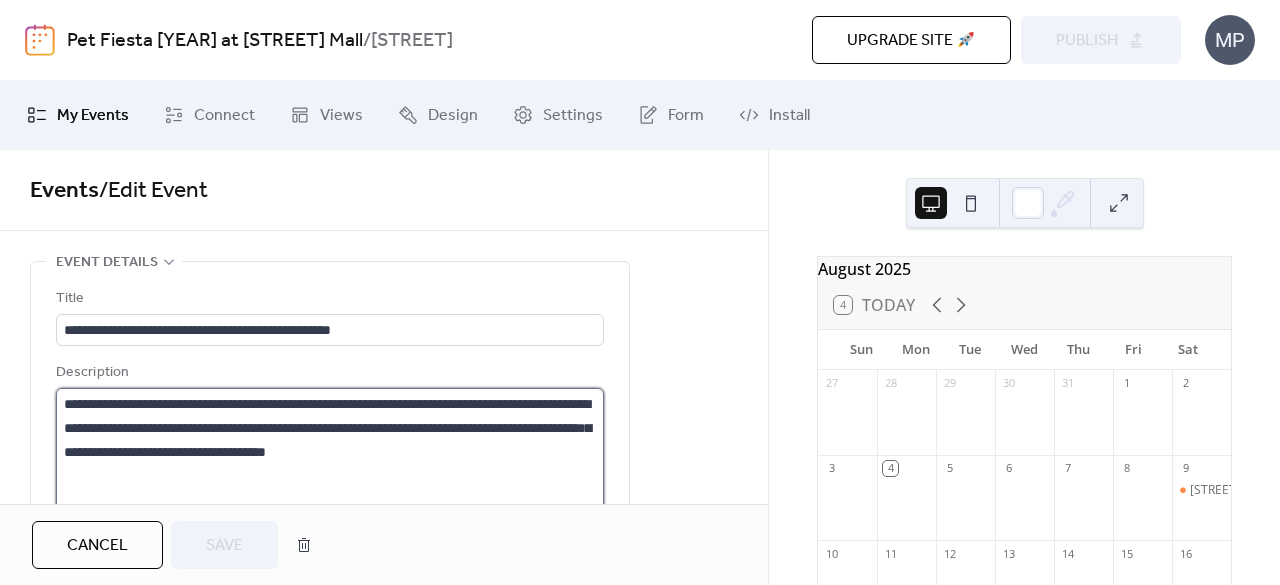 click on "**********" at bounding box center (330, 464) 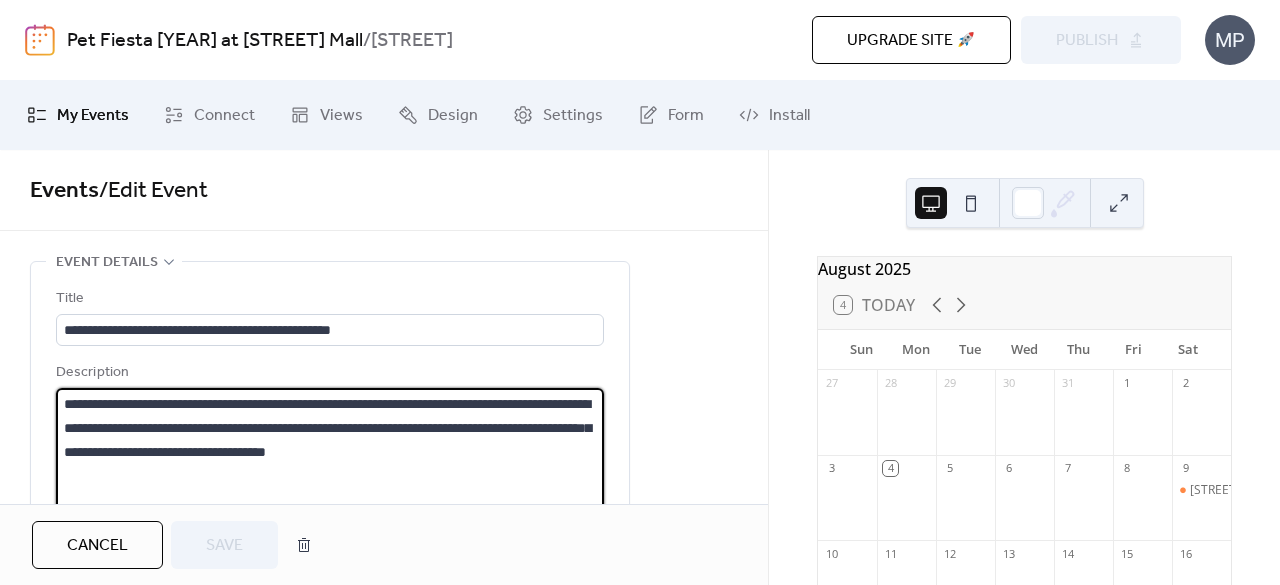 drag, startPoint x: 174, startPoint y: 405, endPoint x: 170, endPoint y: 430, distance: 25.317978 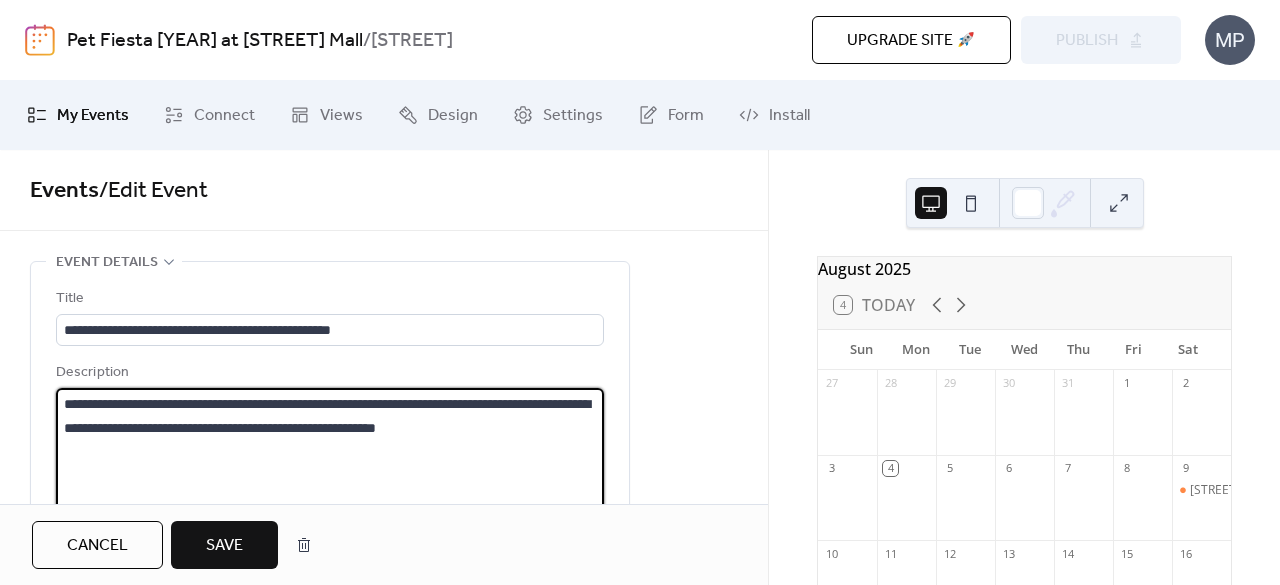 drag, startPoint x: 428, startPoint y: 405, endPoint x: 454, endPoint y: 411, distance: 26.683329 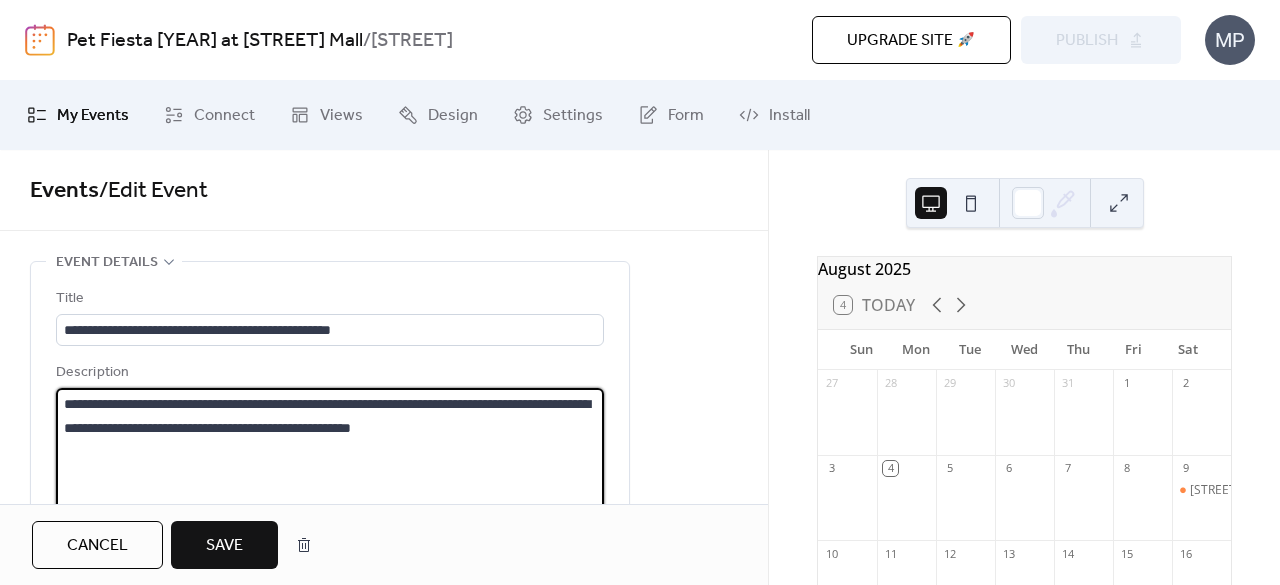 click on "**********" at bounding box center (330, 464) 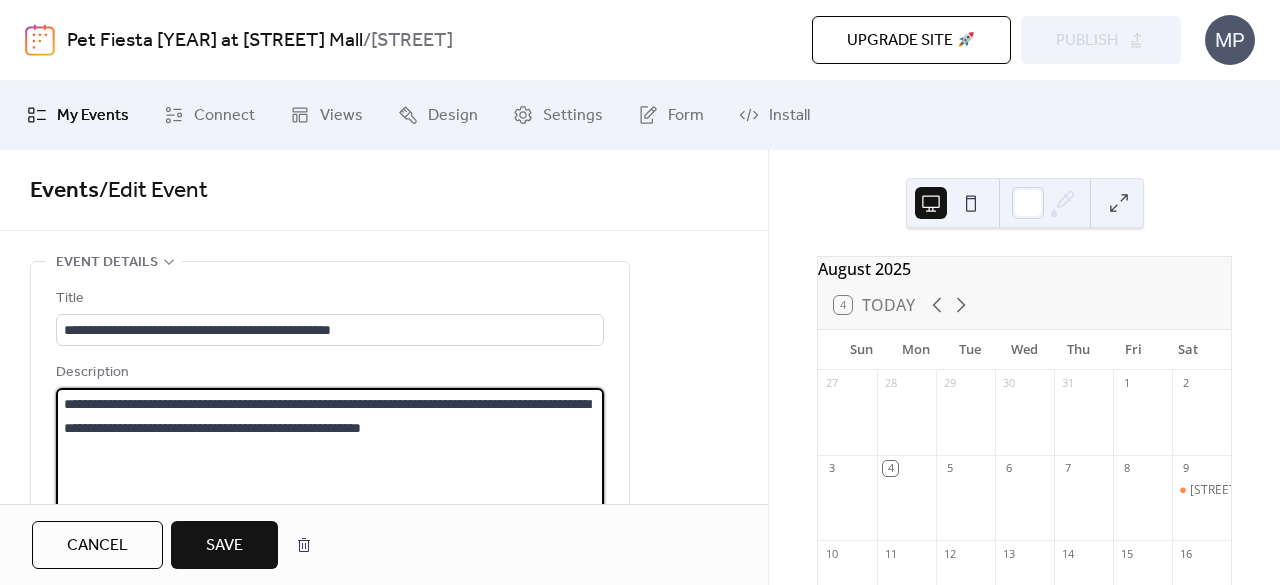 paste on "**********" 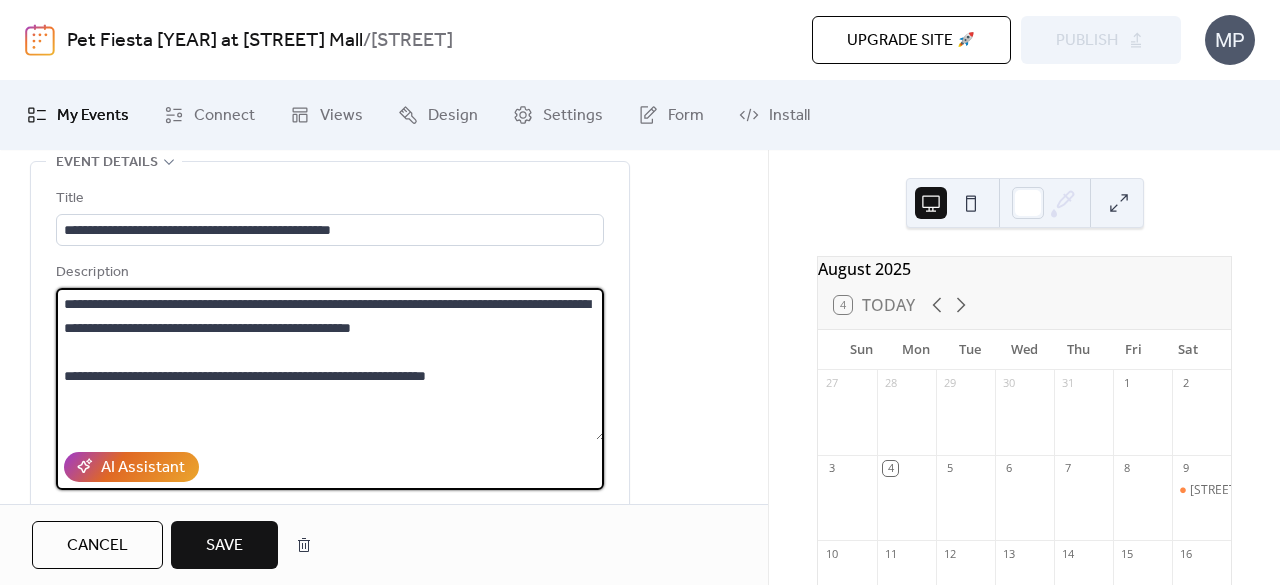 scroll, scrollTop: 0, scrollLeft: 0, axis: both 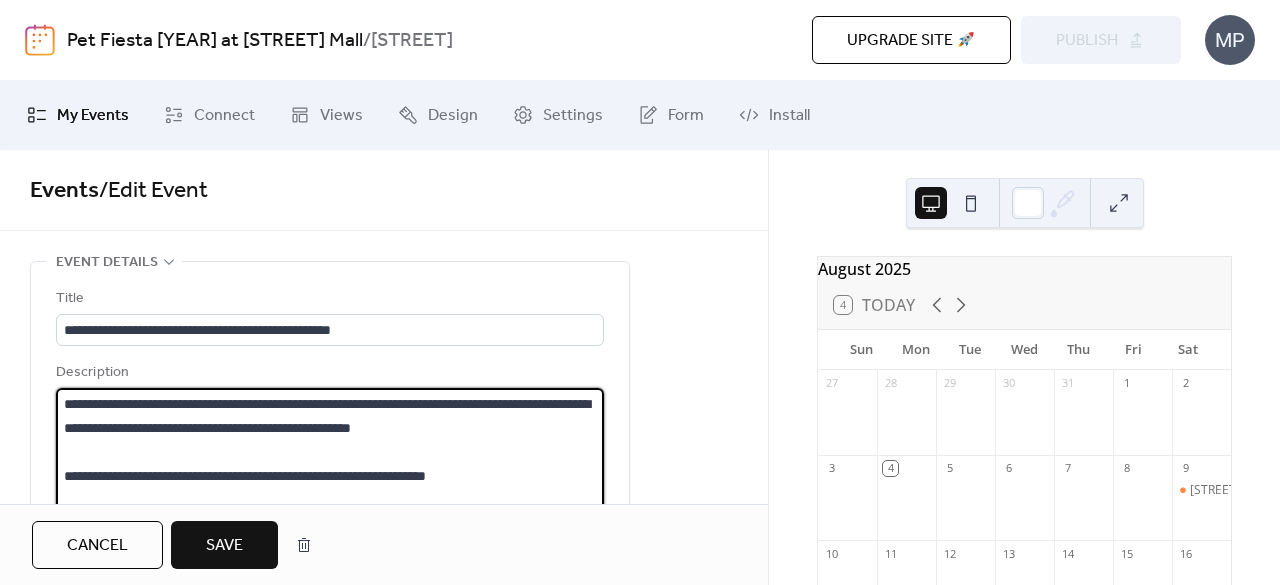 click on "**********" at bounding box center (330, 464) 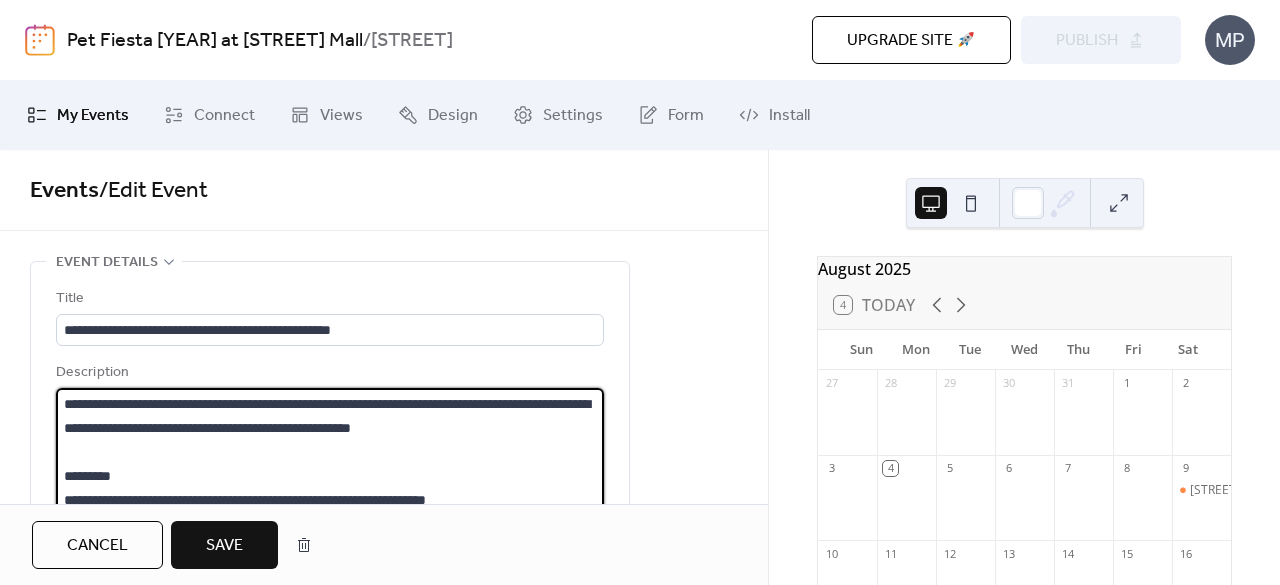 paste on "**********" 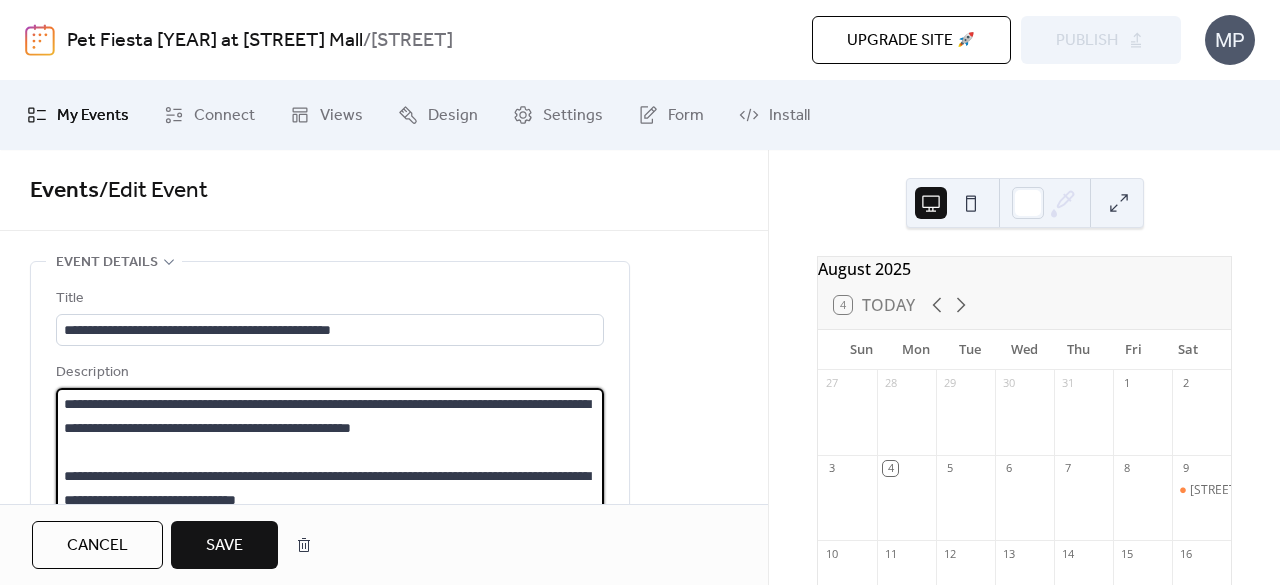 scroll, scrollTop: 32, scrollLeft: 0, axis: vertical 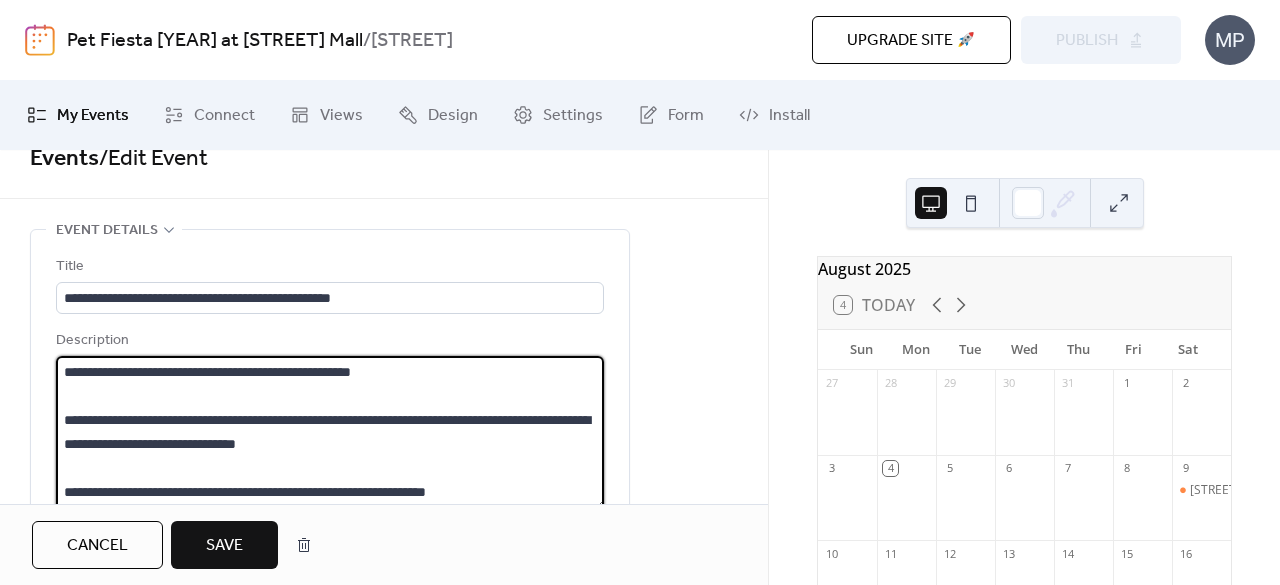 click on "**********" at bounding box center [330, 432] 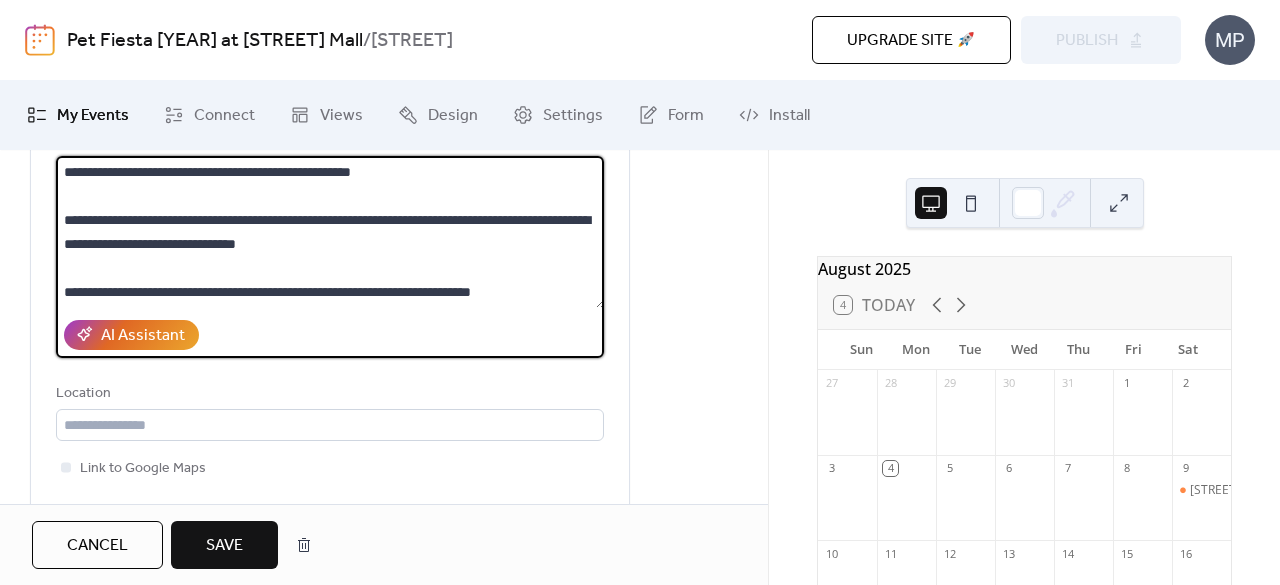 type on "**********" 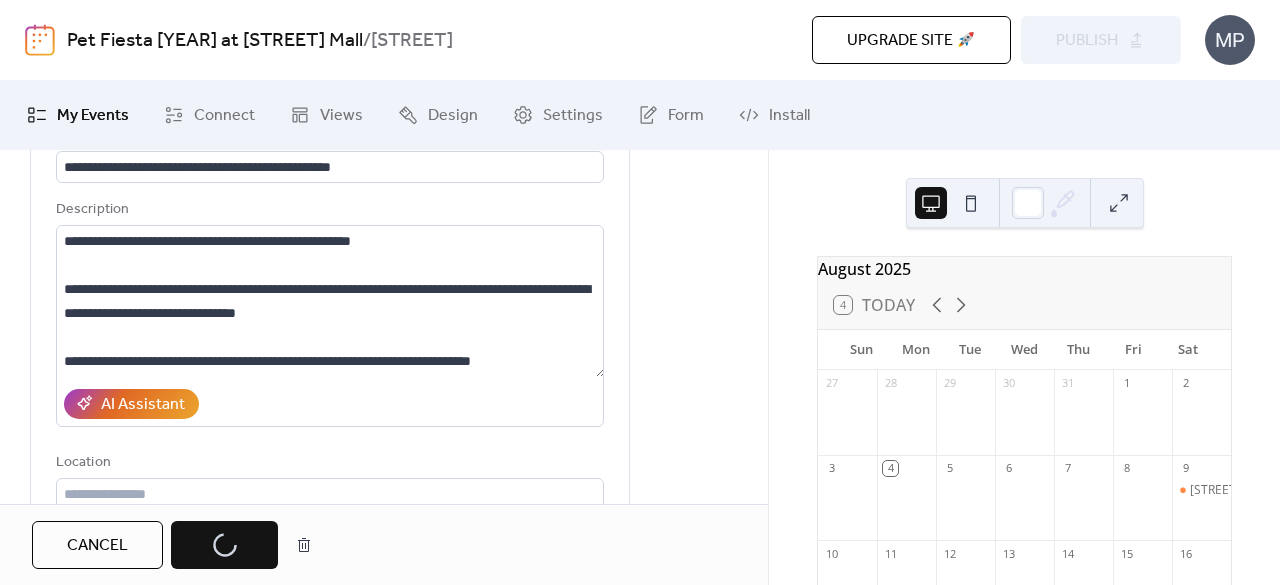 scroll, scrollTop: 132, scrollLeft: 0, axis: vertical 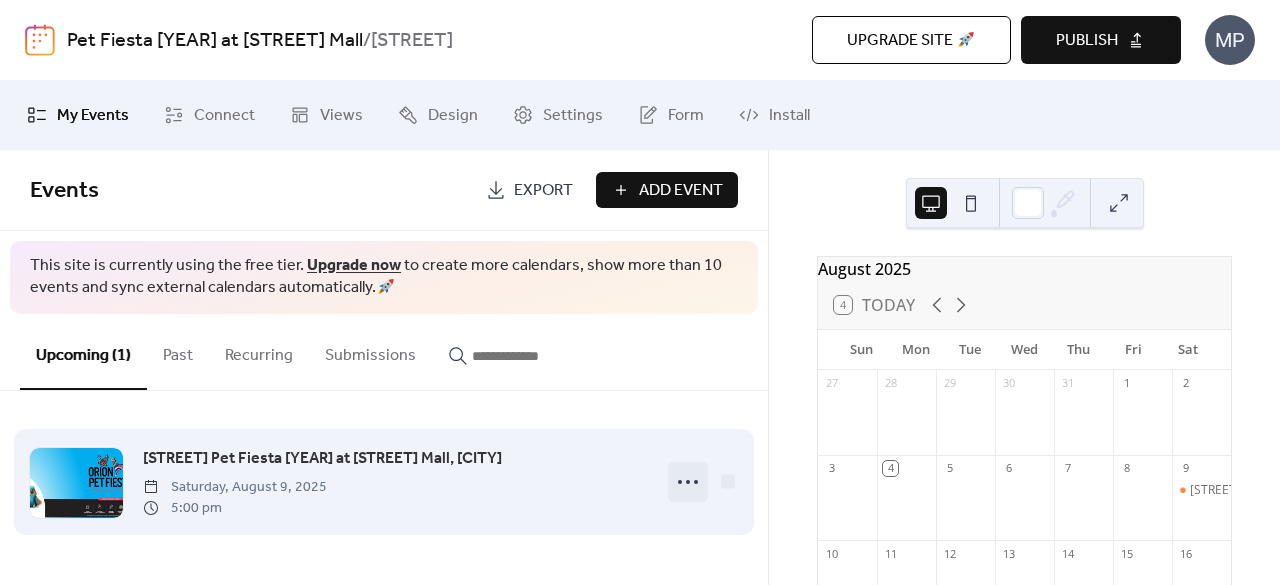 click 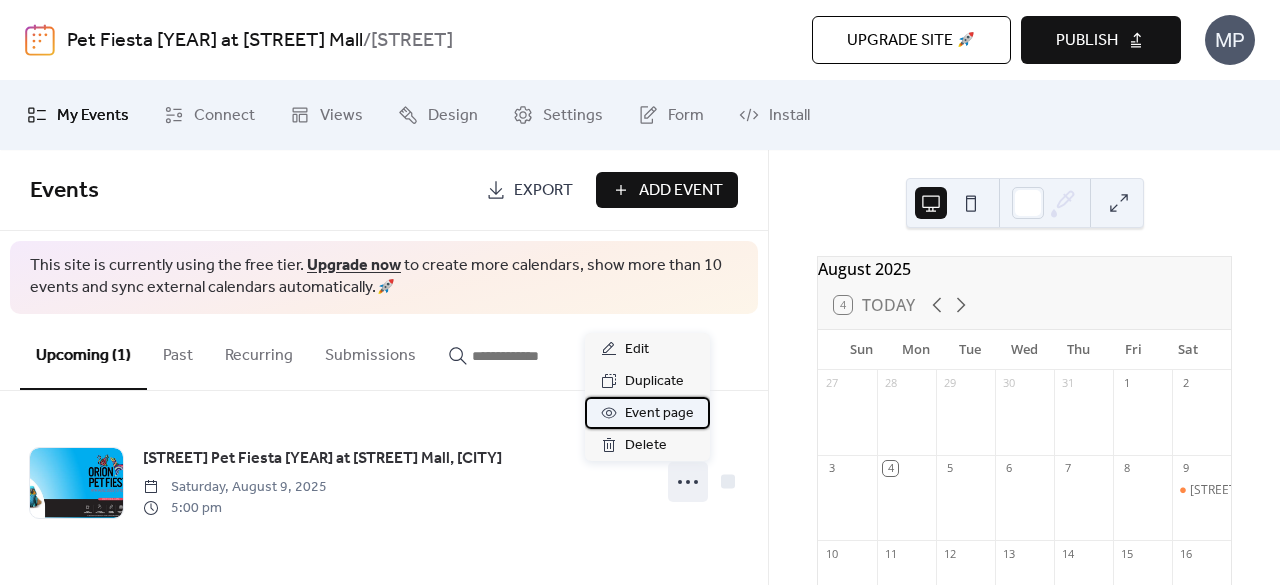 click on "Event page" at bounding box center [659, 414] 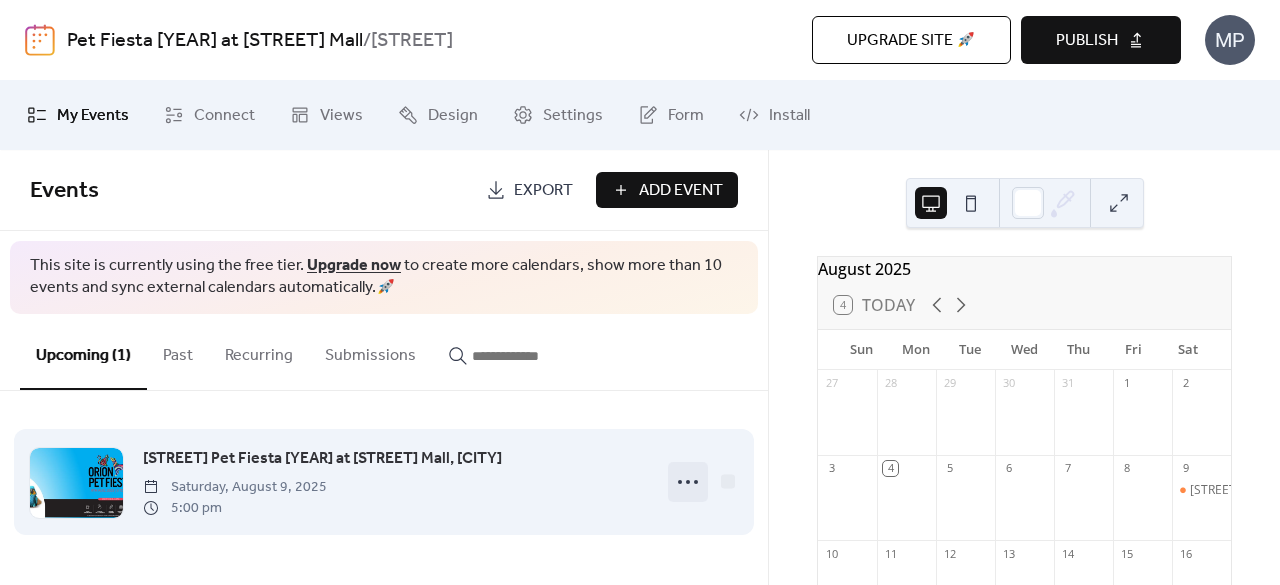 click 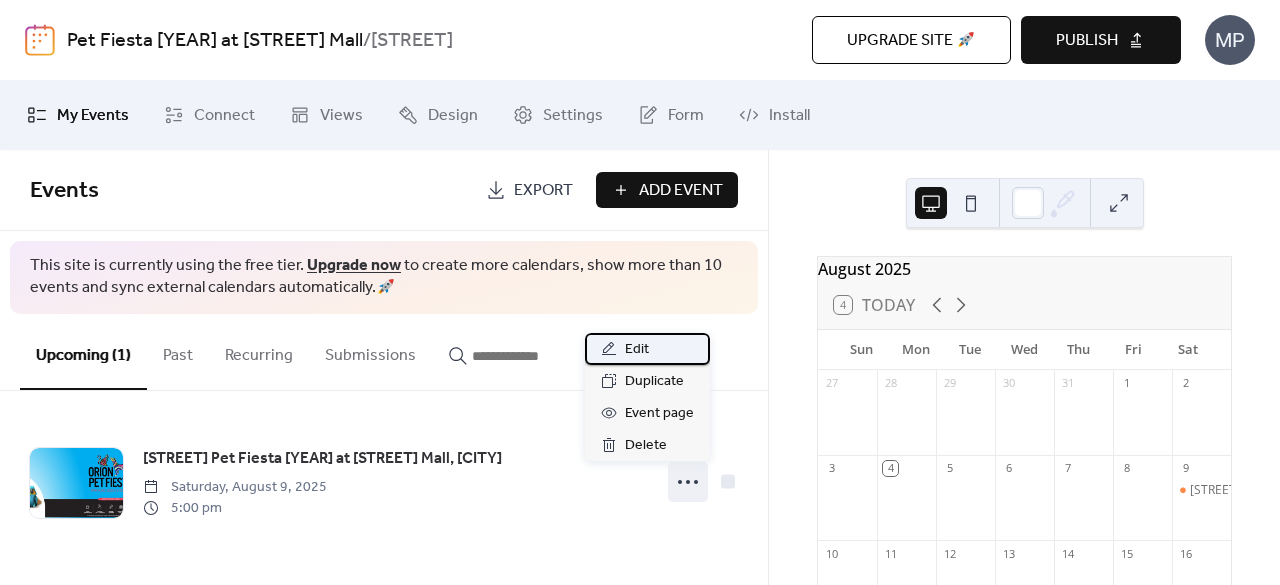 click on "Edit" at bounding box center [637, 350] 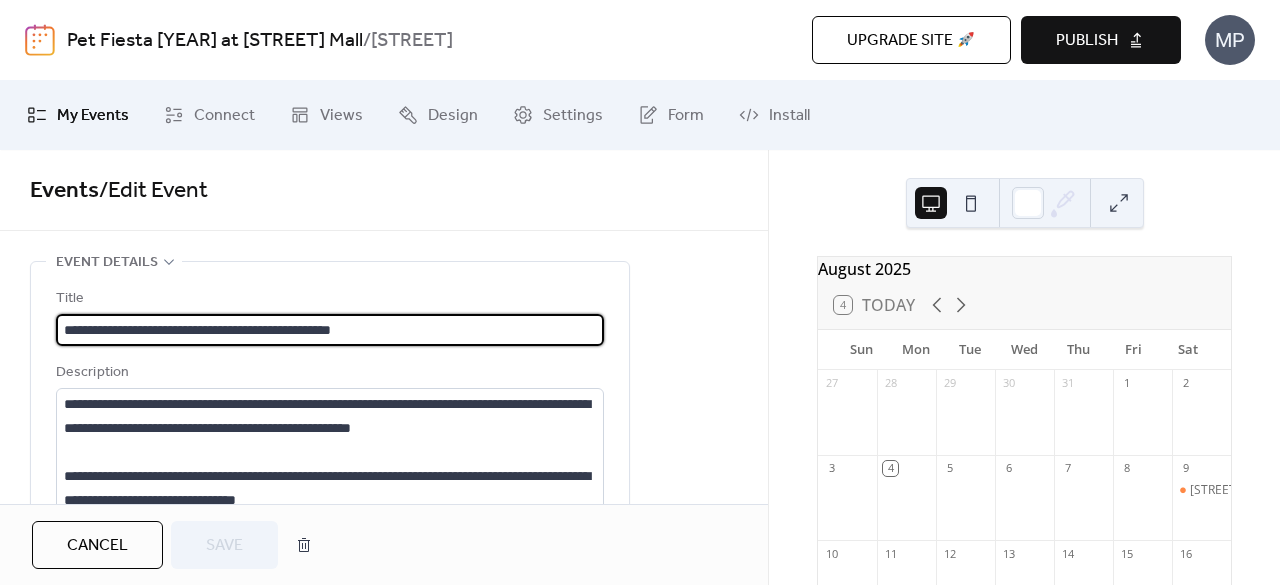 scroll, scrollTop: 100, scrollLeft: 0, axis: vertical 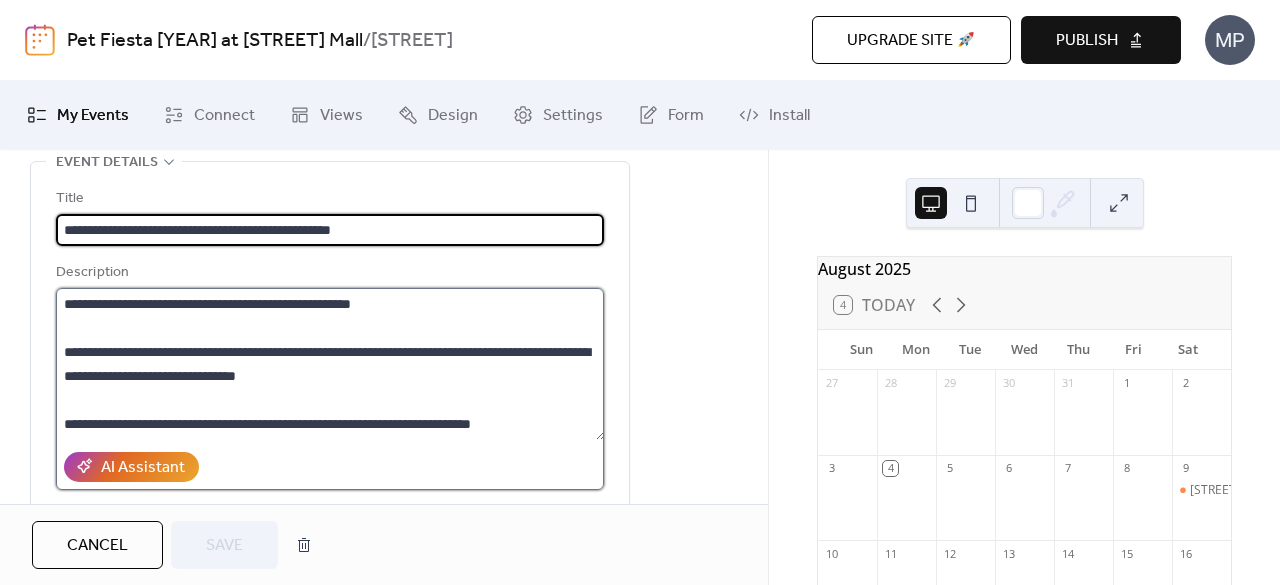 click on "**********" at bounding box center (330, 364) 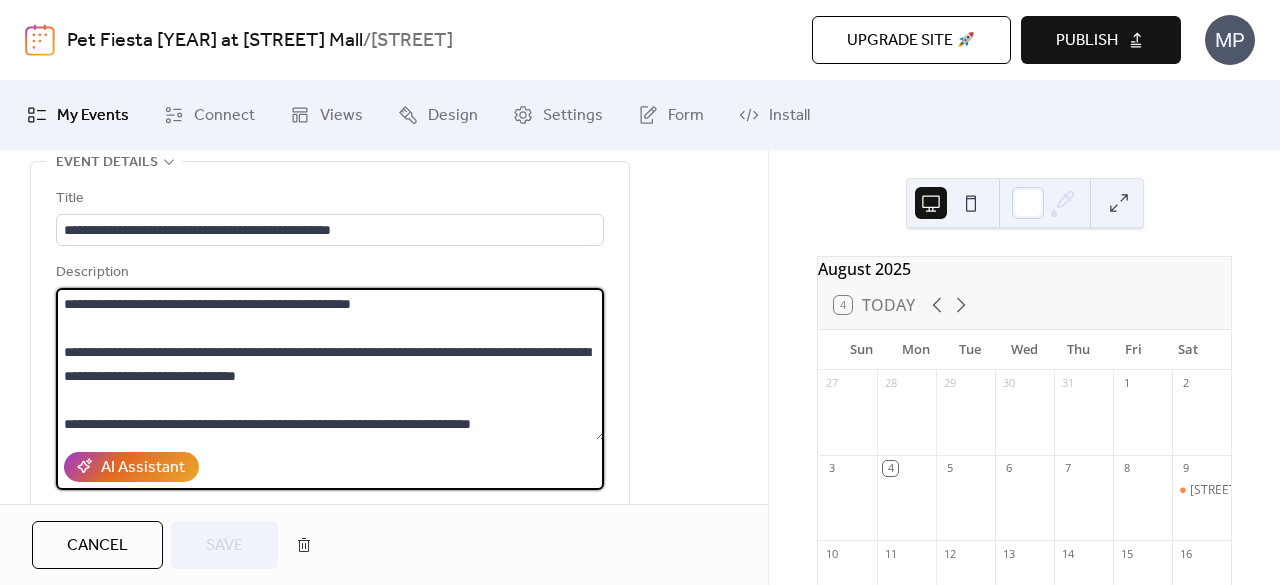 scroll, scrollTop: 0, scrollLeft: 0, axis: both 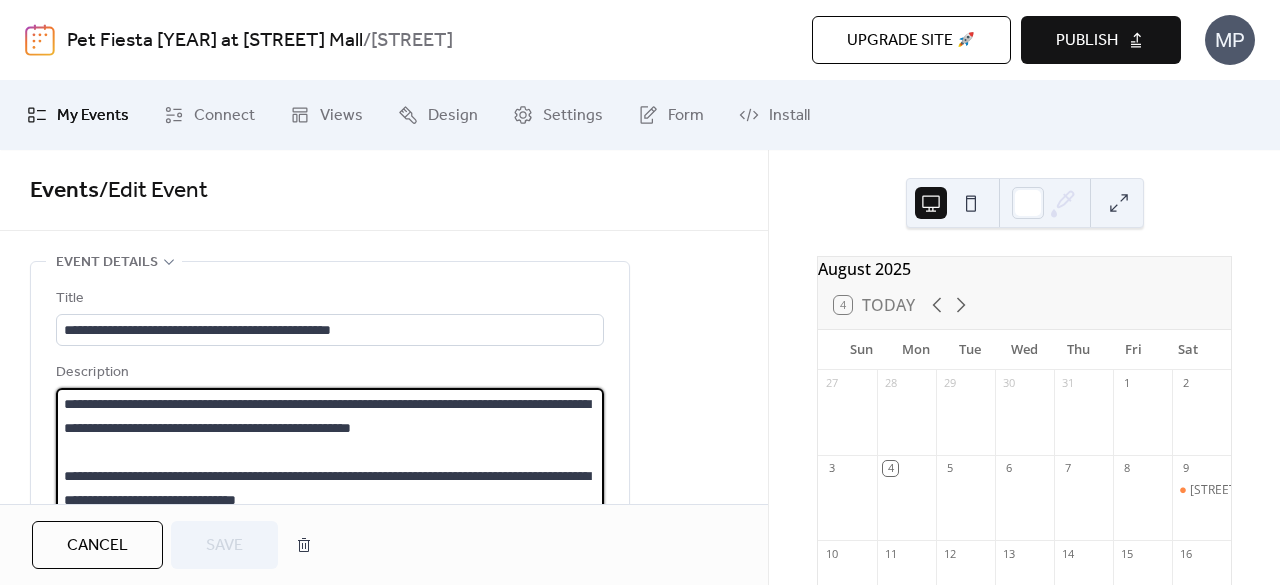 click on "Description" at bounding box center [328, 373] 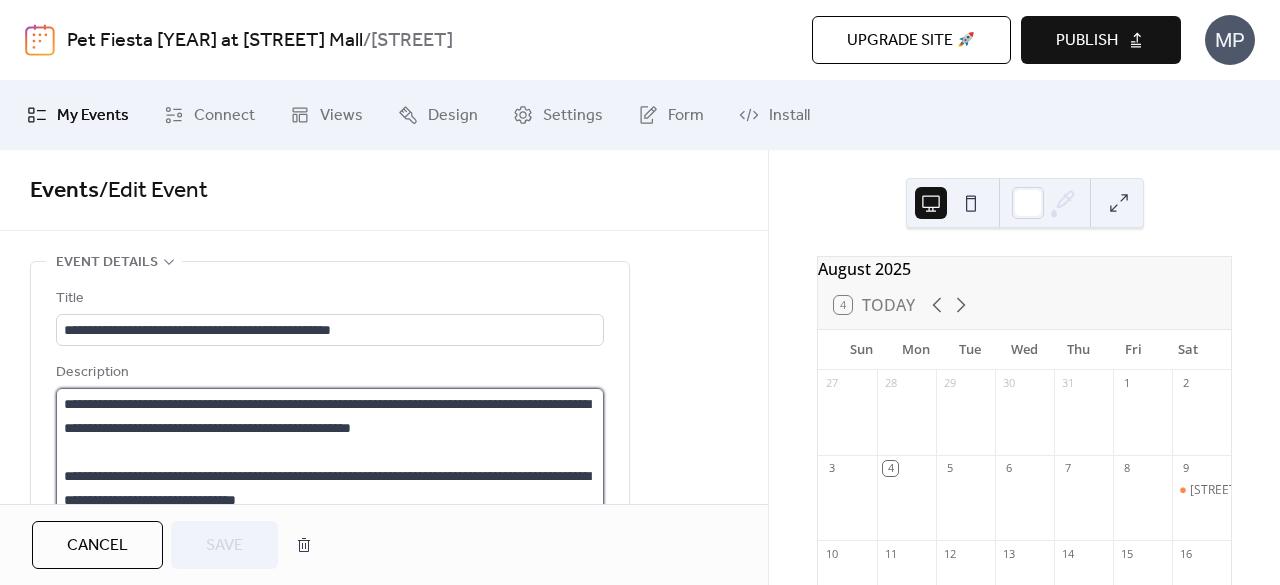 click on "**********" at bounding box center (330, 464) 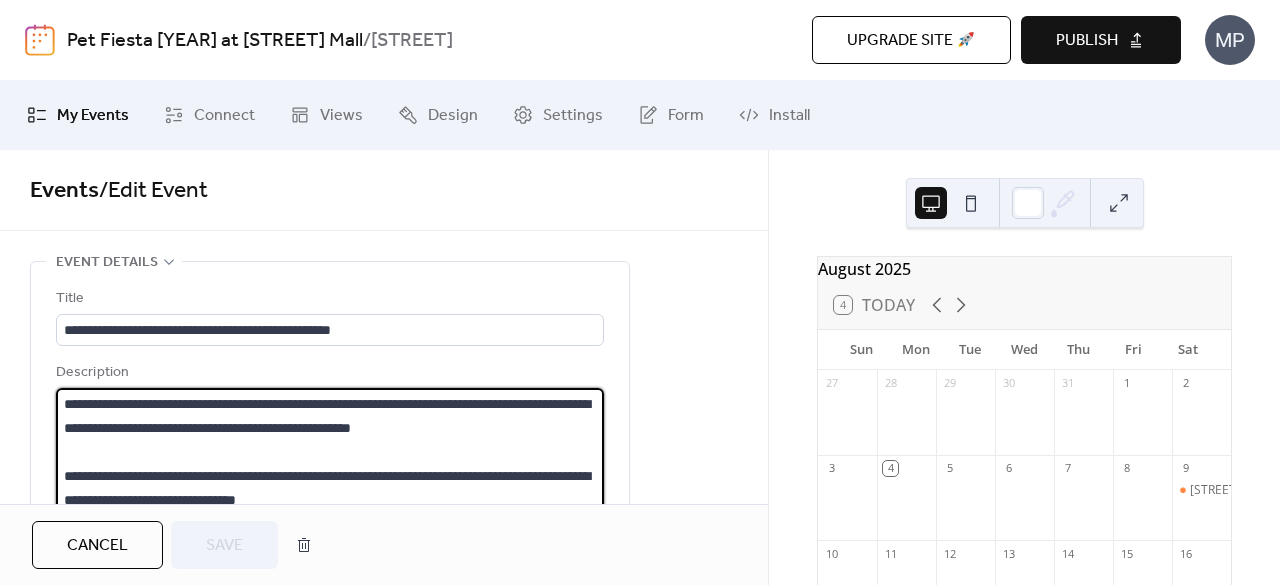 click on "**********" at bounding box center [330, 464] 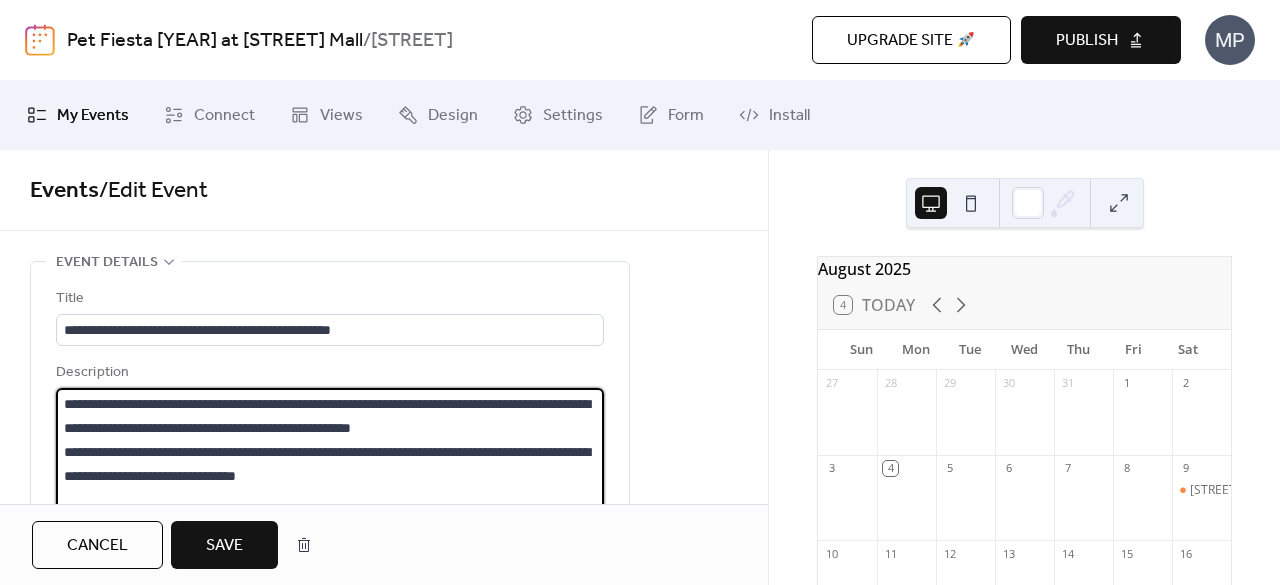 type on "**********" 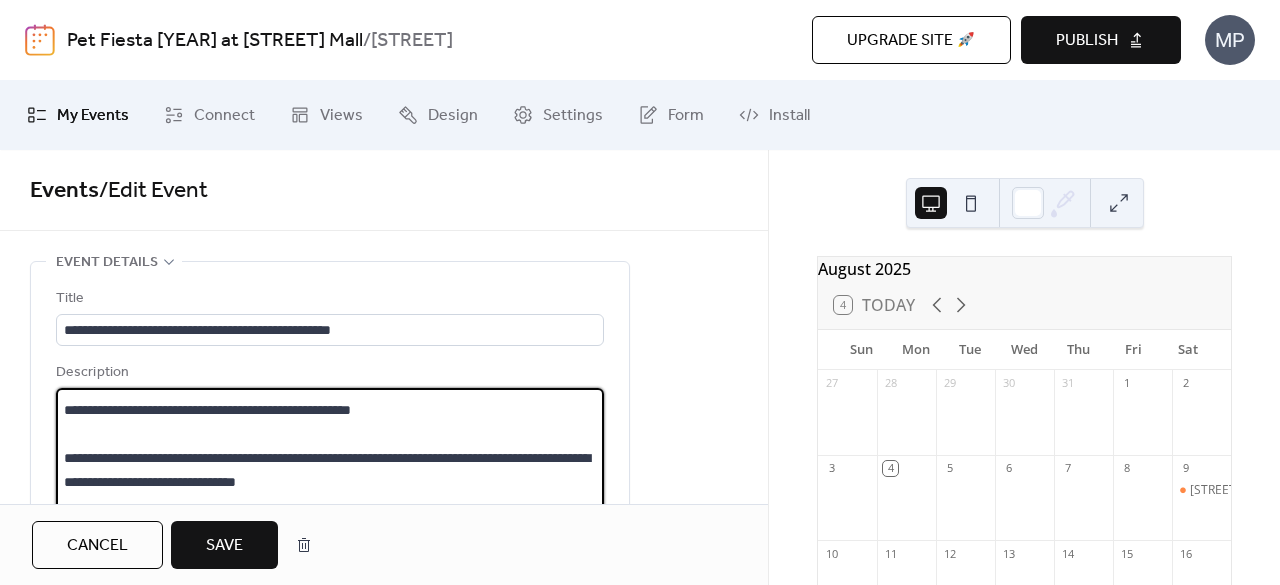 scroll, scrollTop: 24, scrollLeft: 0, axis: vertical 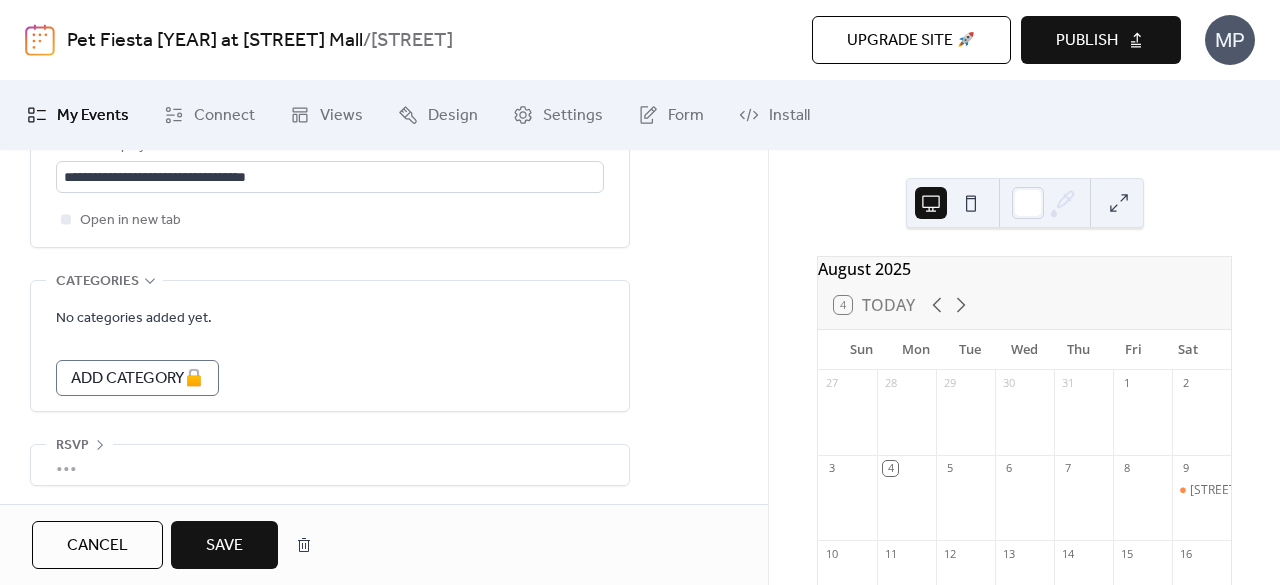 click on "Save" at bounding box center (224, 545) 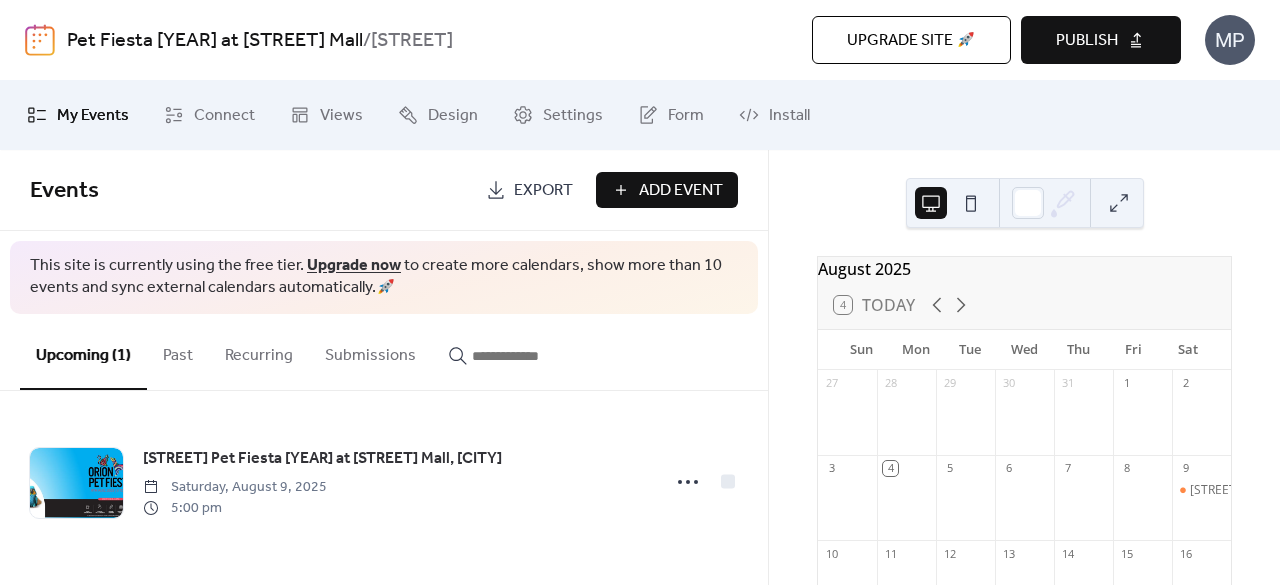 click on "Publish" at bounding box center [1101, 40] 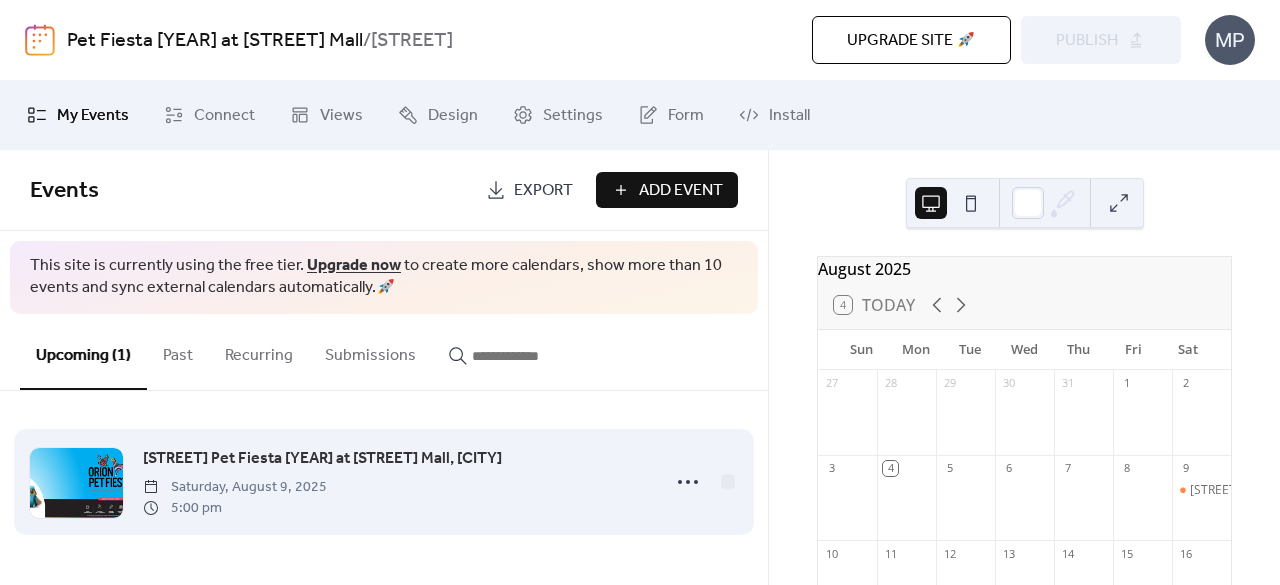 click on "[STREET] Pet Fiesta [YEAR] at [STREET] Mall, [CITY]" at bounding box center (322, 459) 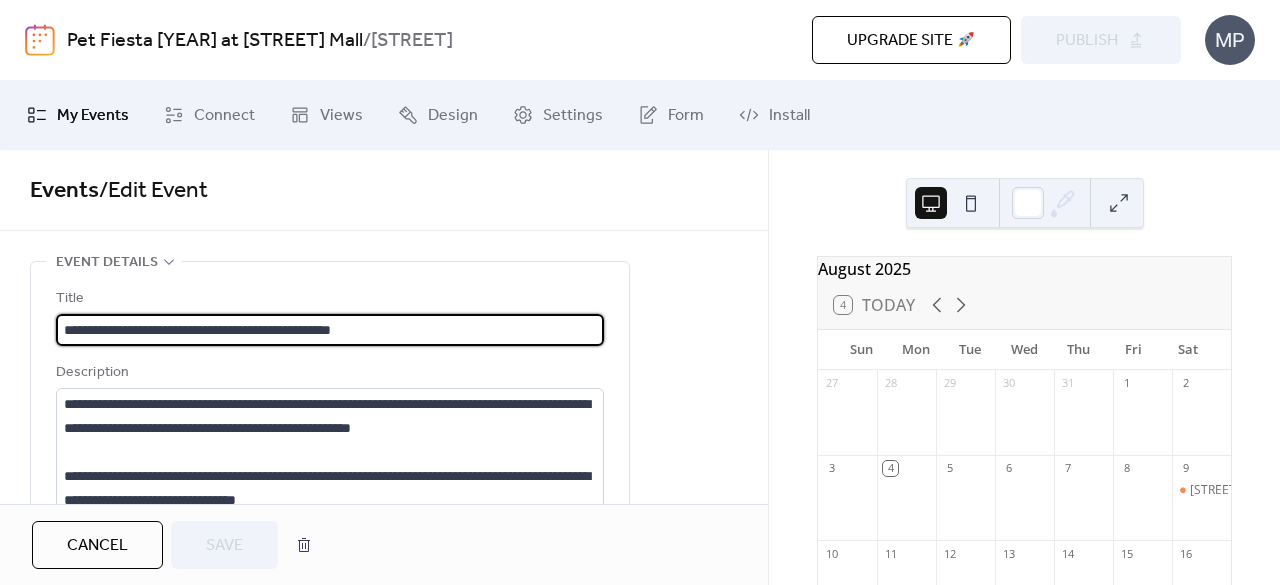 click on "Cancel" at bounding box center (97, 545) 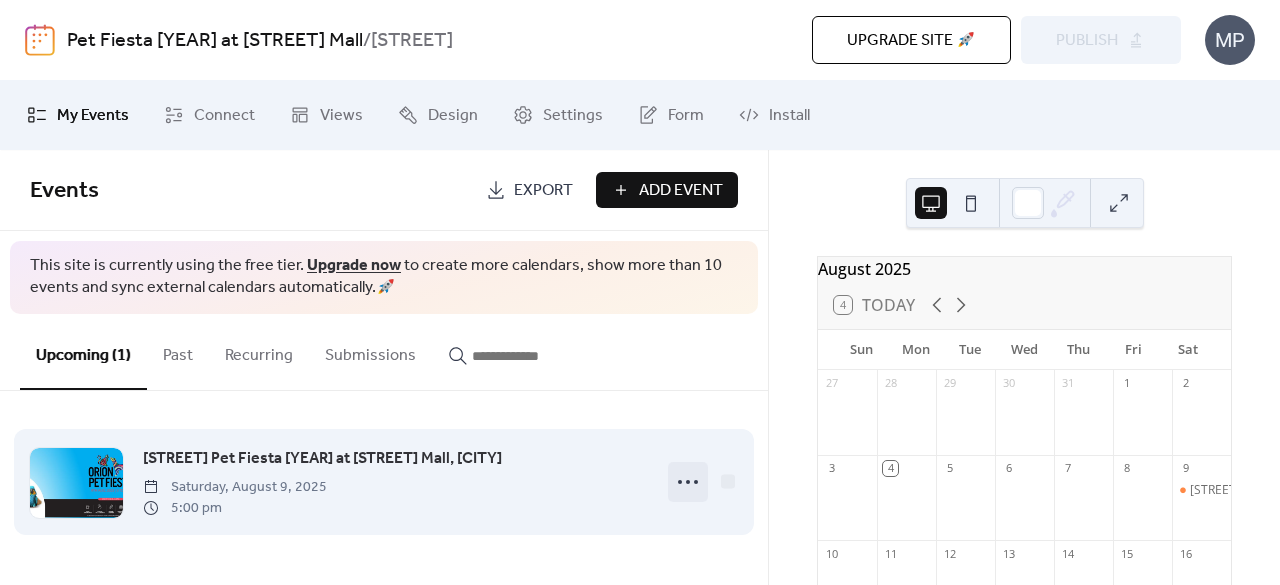 click 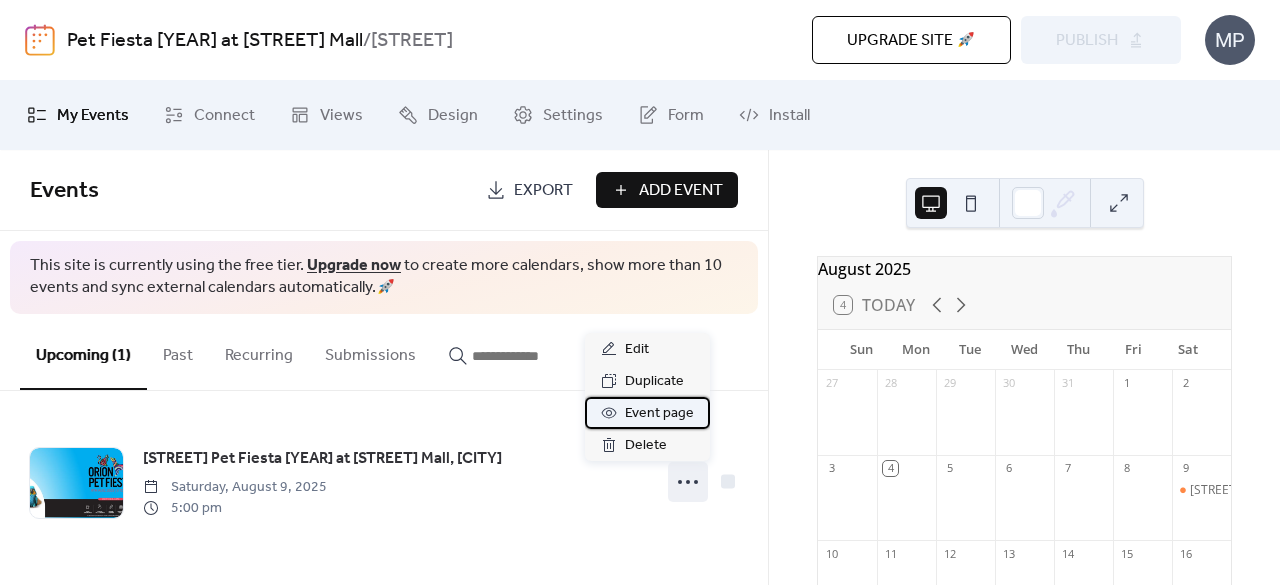 click on "Event page" at bounding box center (659, 414) 